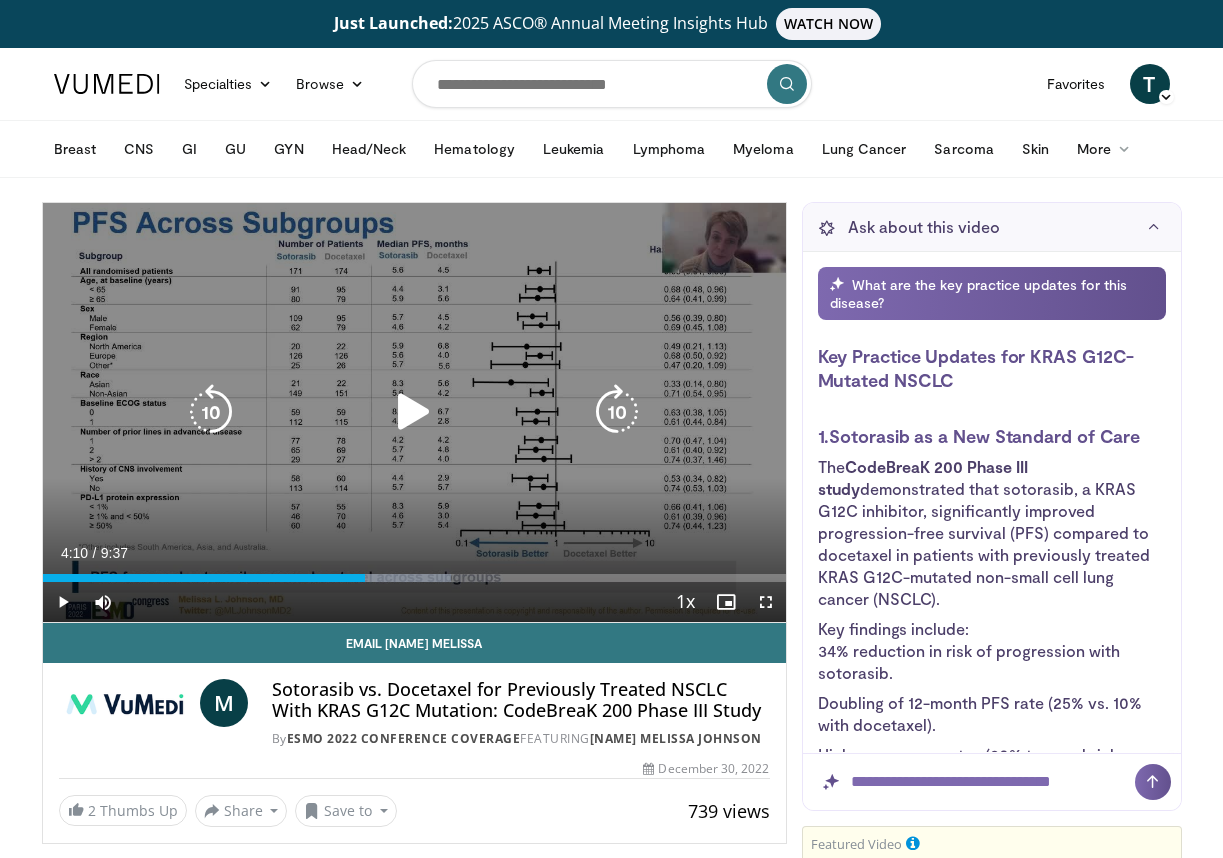 scroll, scrollTop: 0, scrollLeft: 0, axis: both 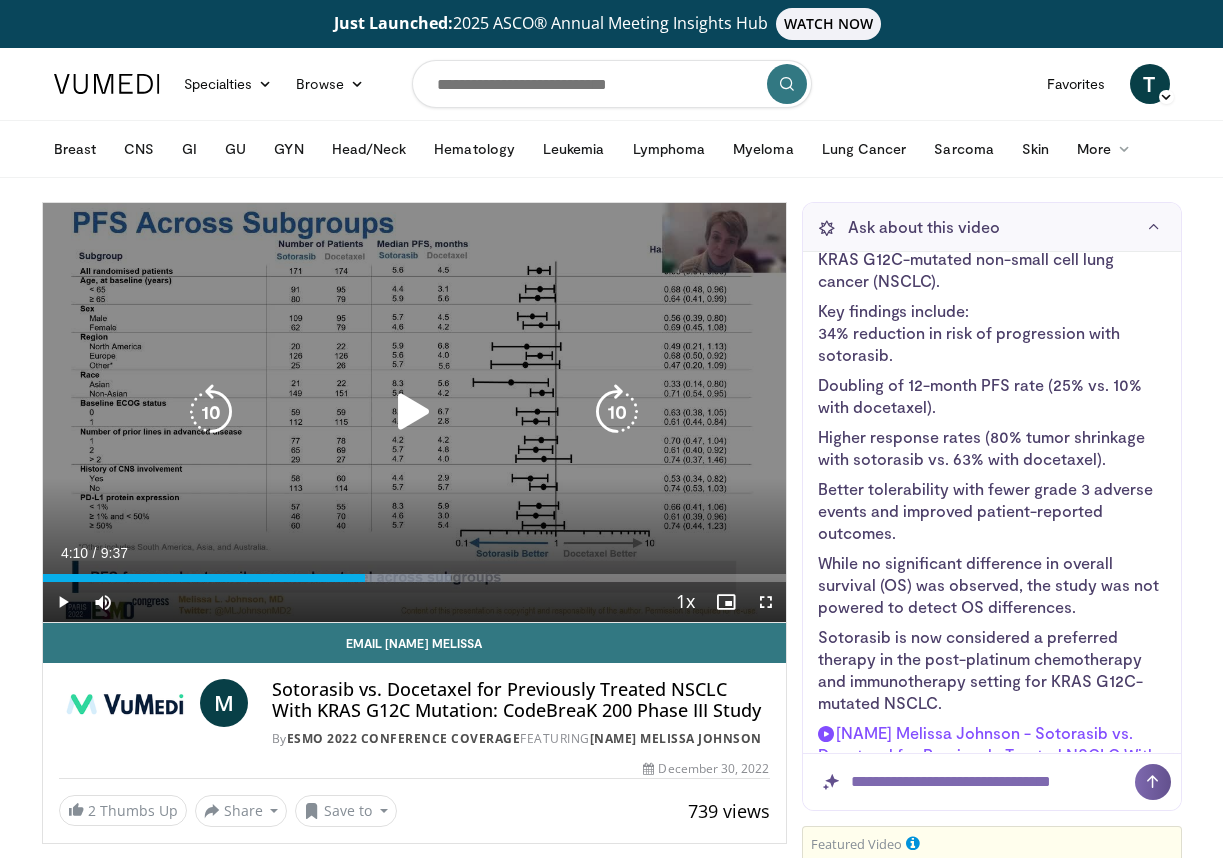 click at bounding box center (414, 412) 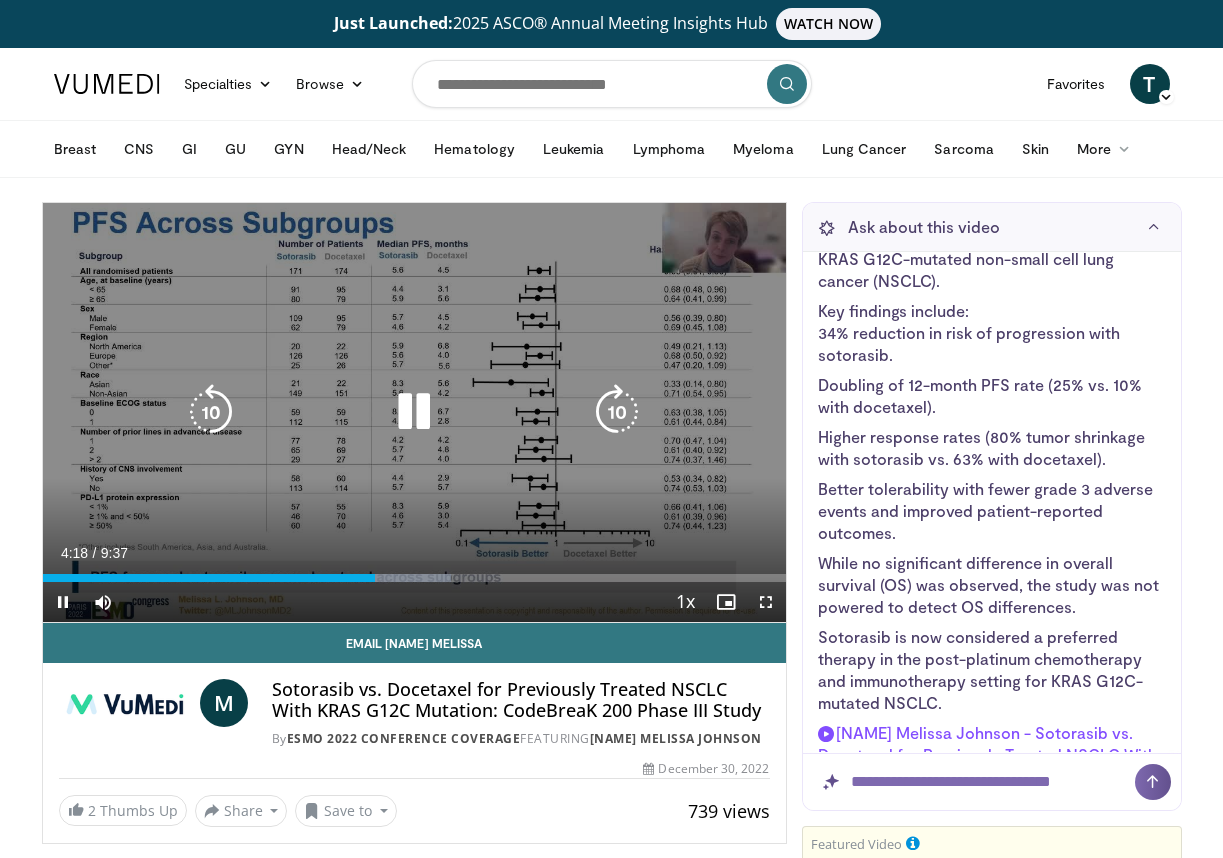 click at bounding box center [211, 412] 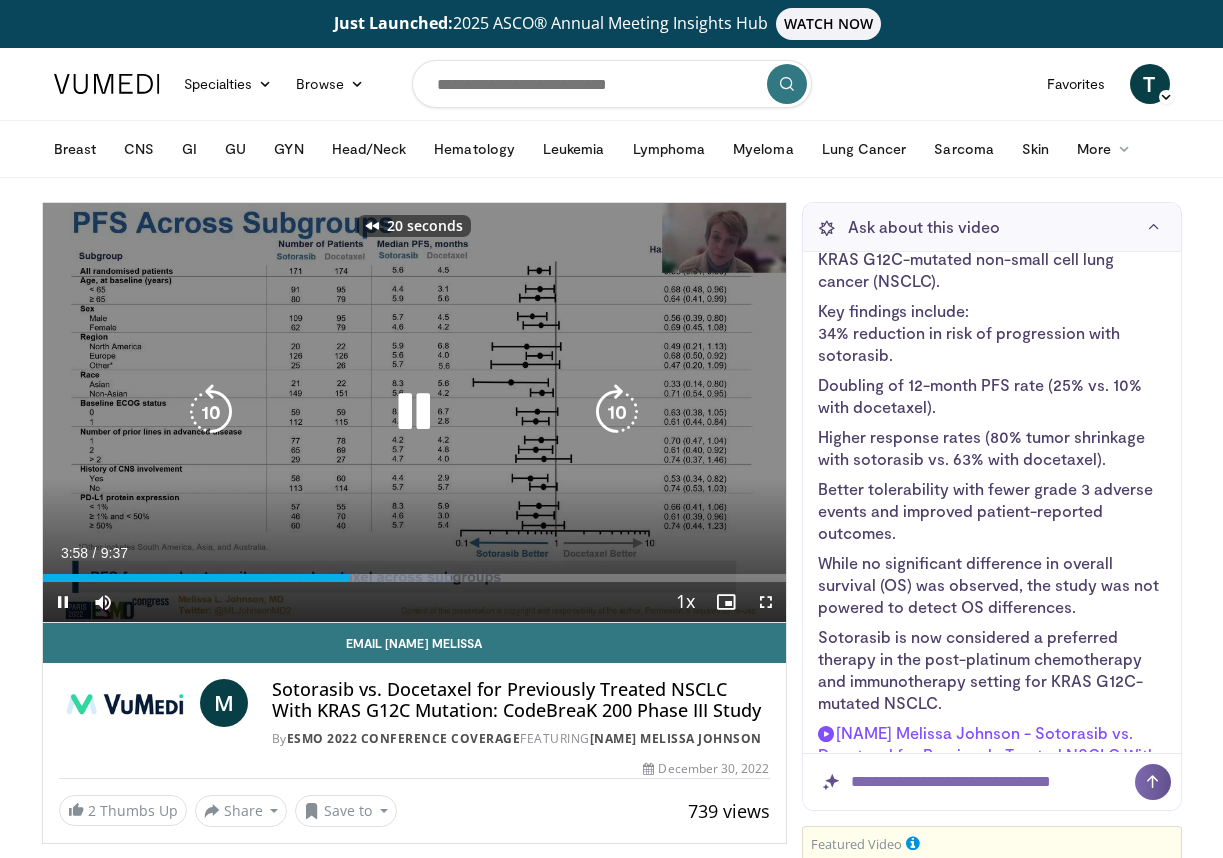 click at bounding box center (211, 412) 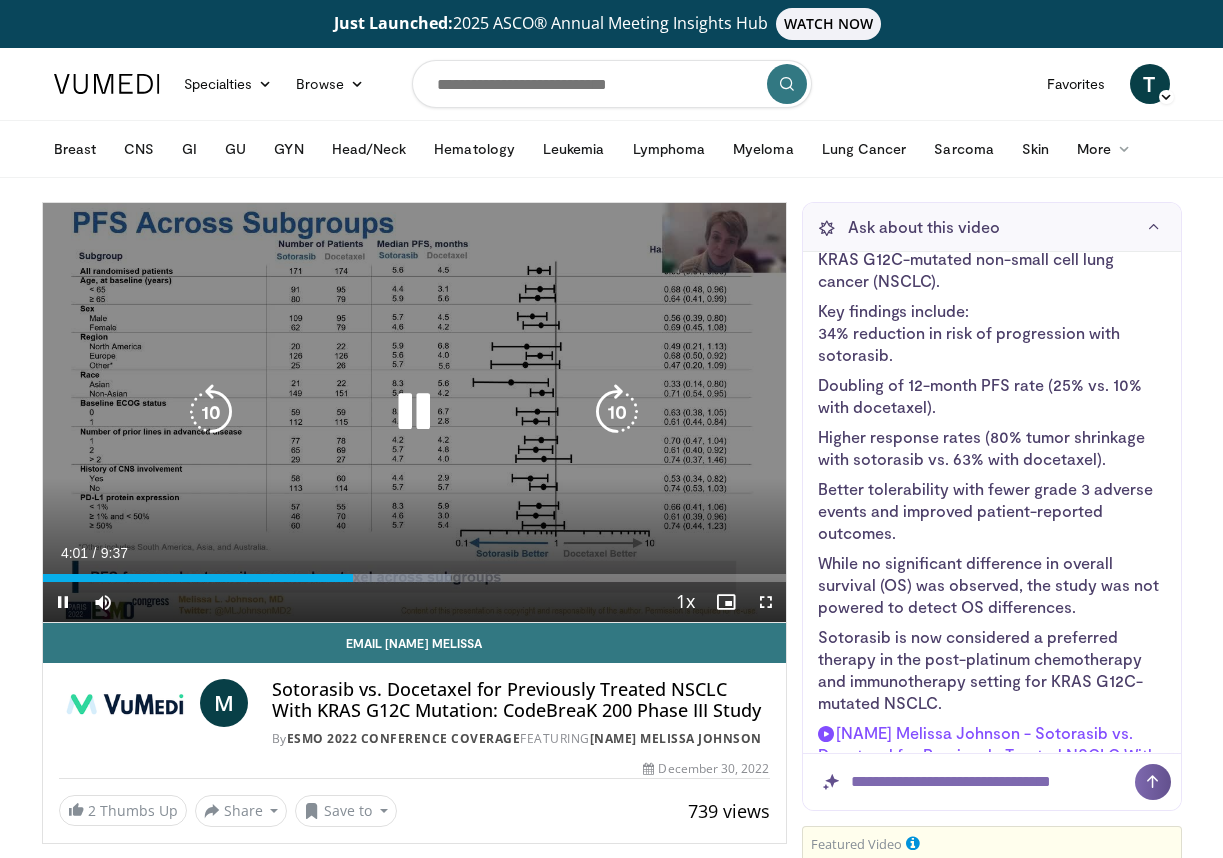 click at bounding box center [211, 412] 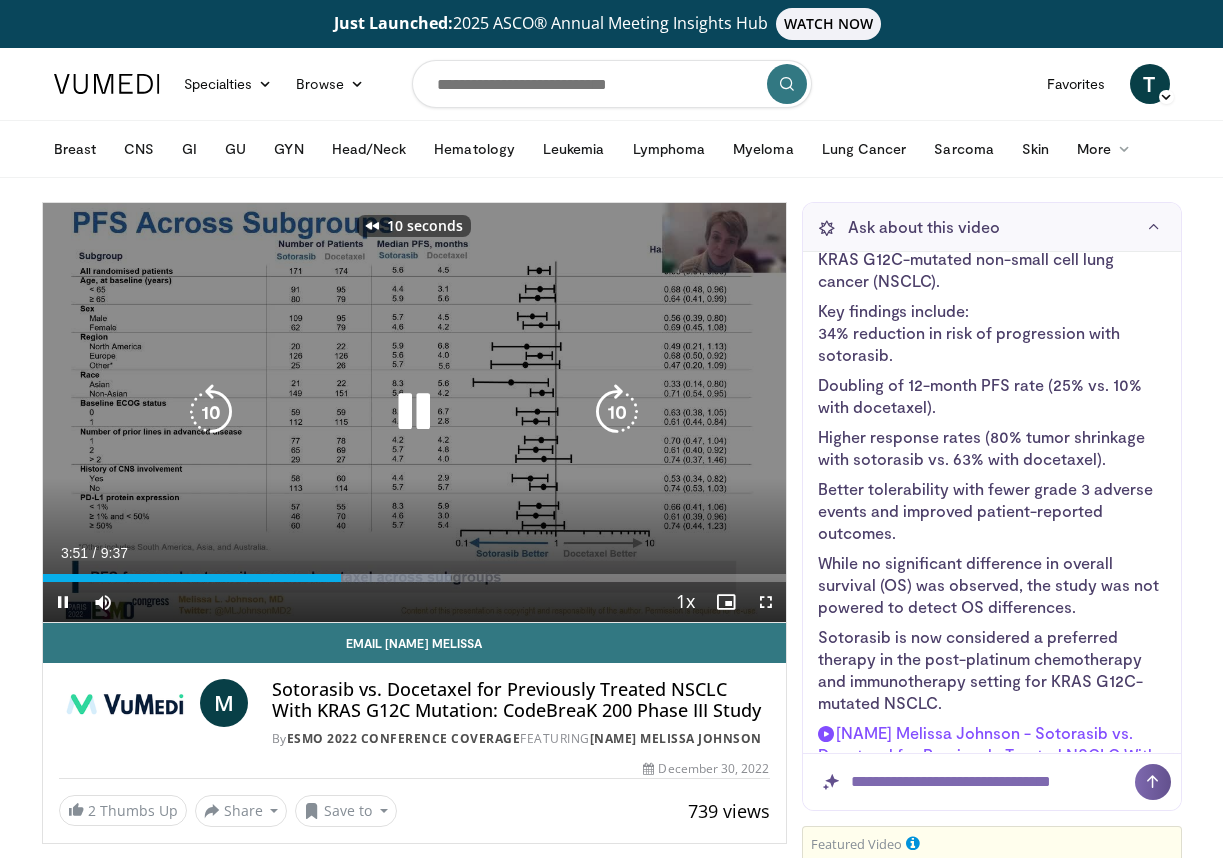 click at bounding box center [211, 412] 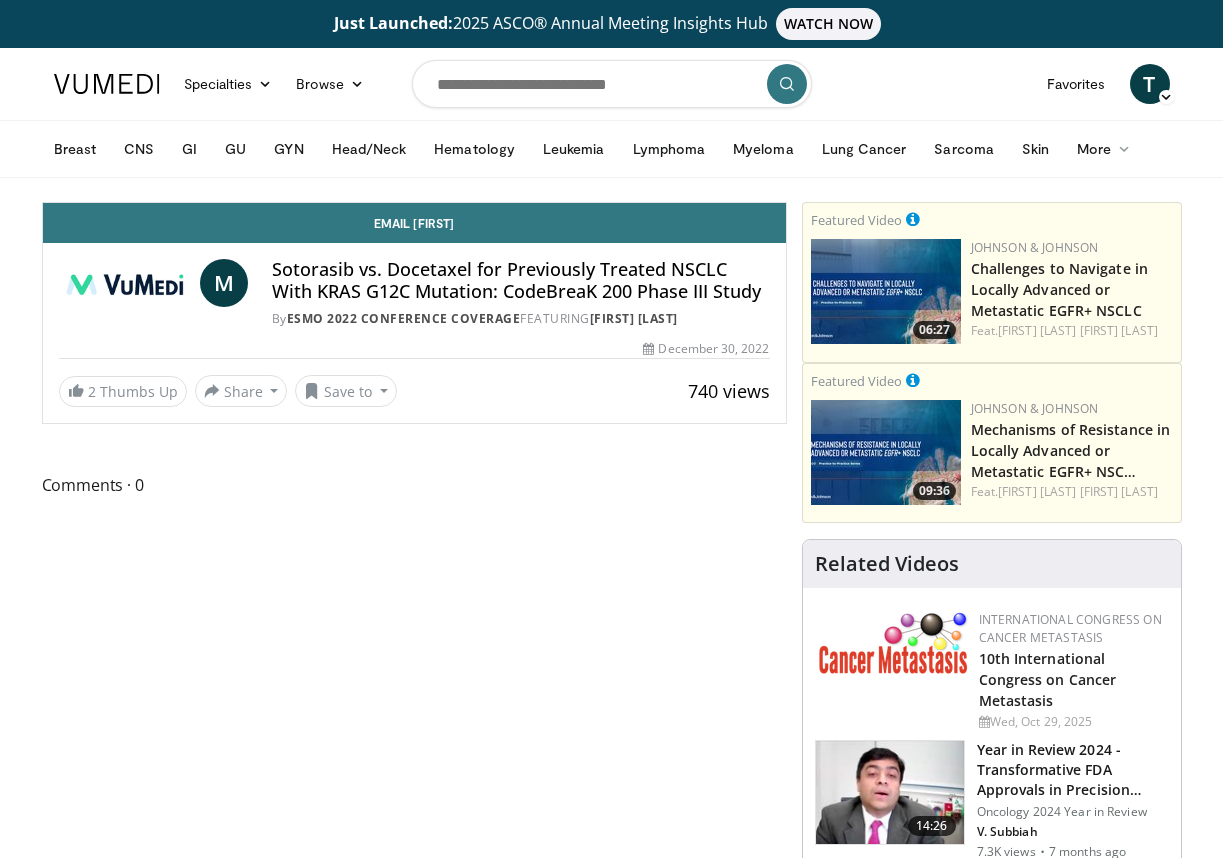 scroll, scrollTop: 0, scrollLeft: 0, axis: both 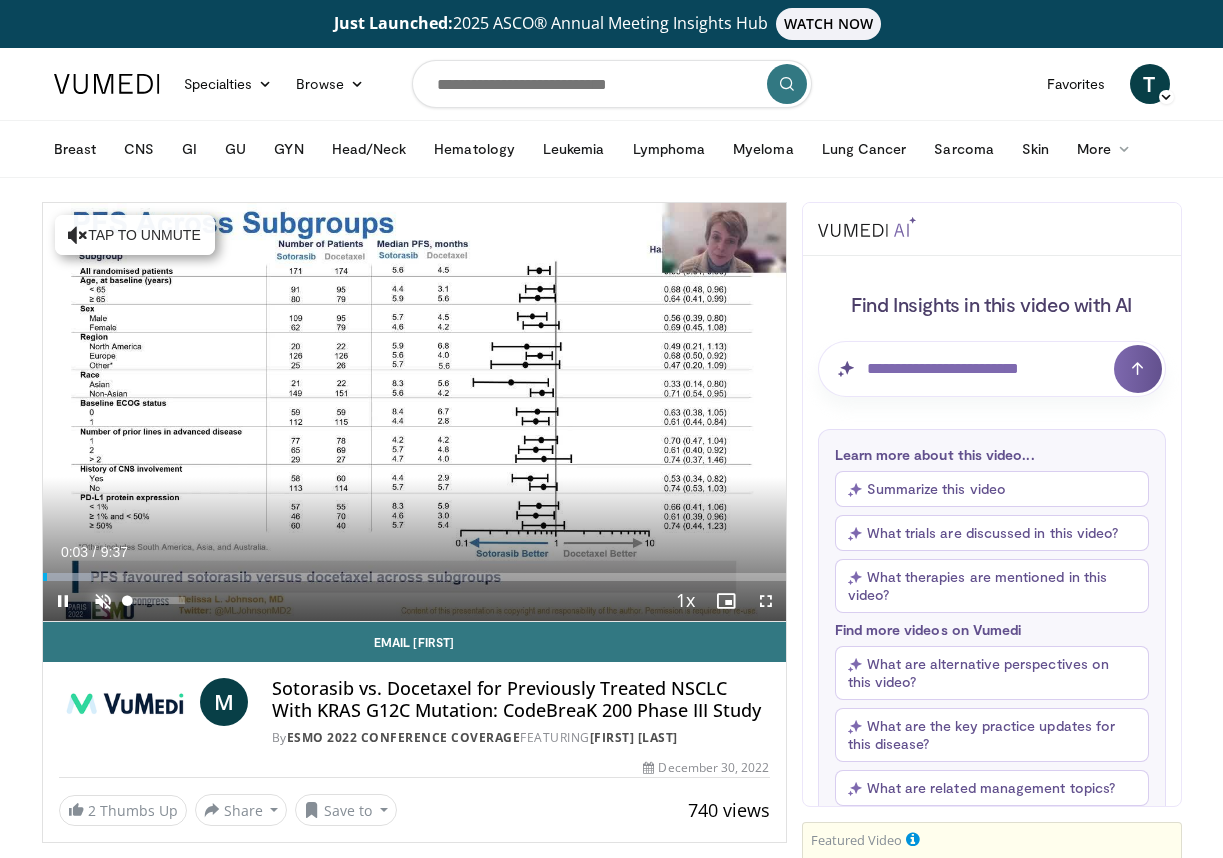 click at bounding box center [103, 601] 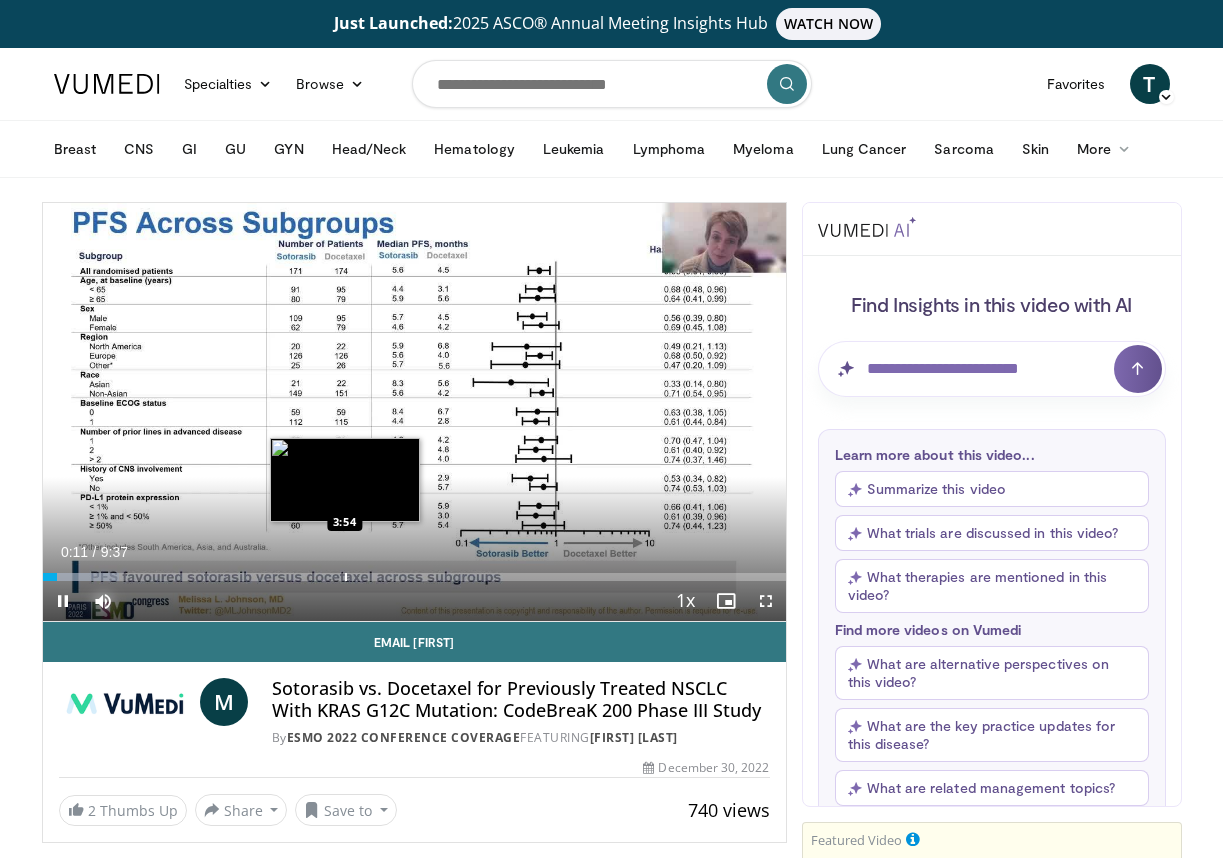 click at bounding box center [346, 577] 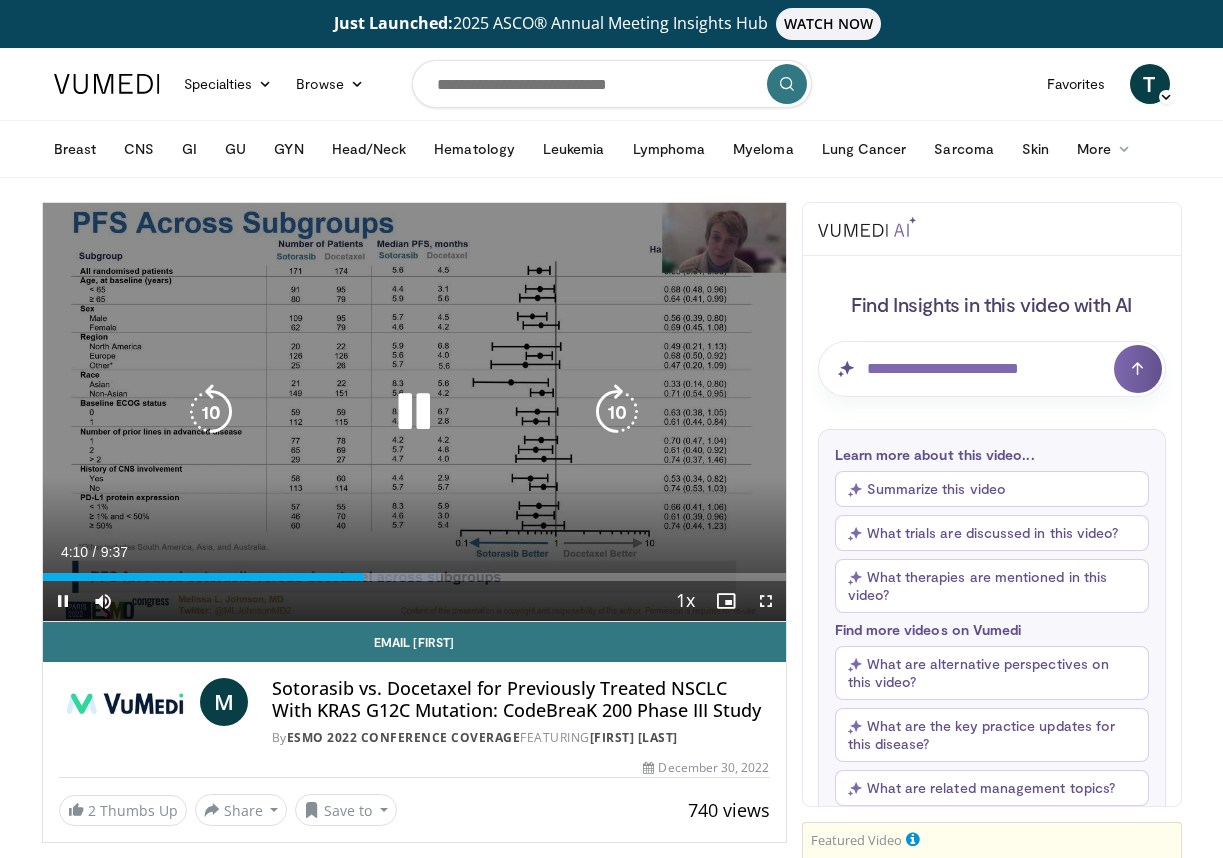 click at bounding box center (414, 412) 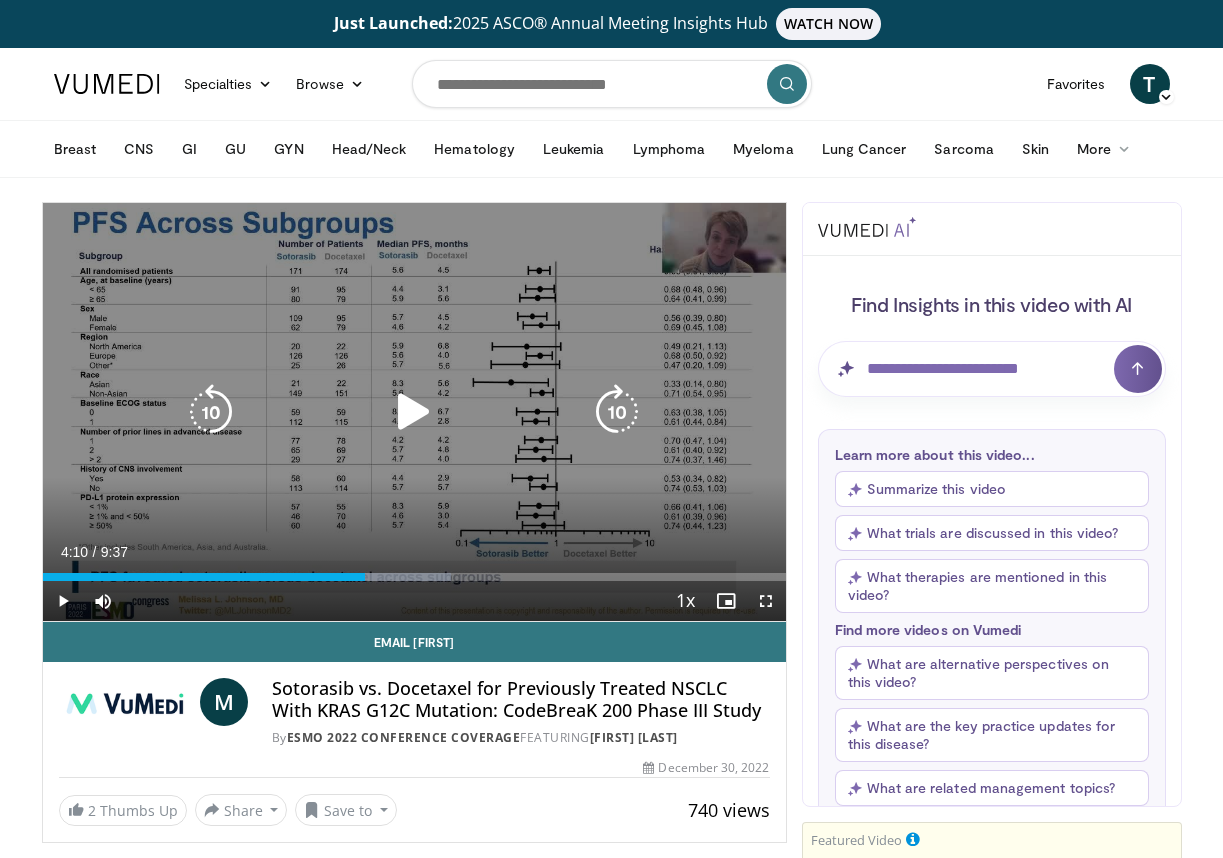 click at bounding box center (414, 412) 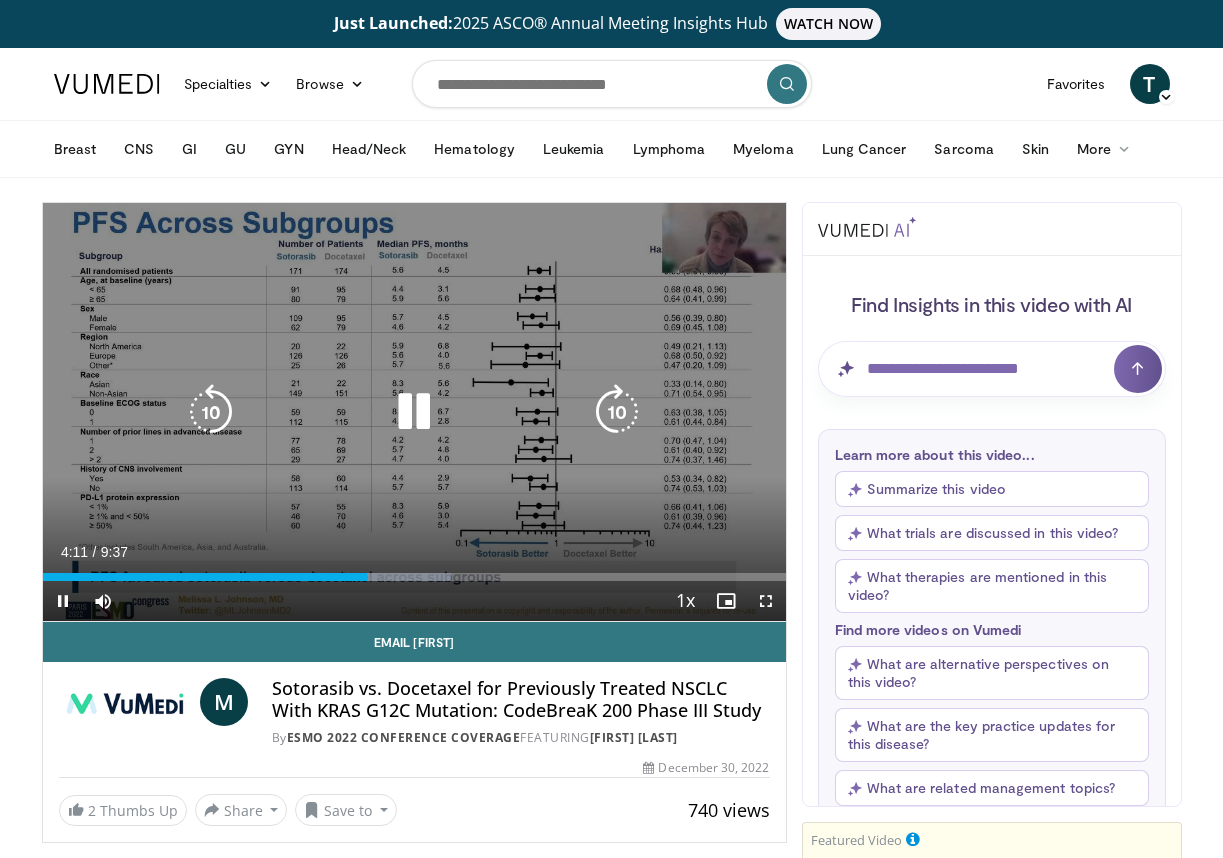 click at bounding box center (414, 412) 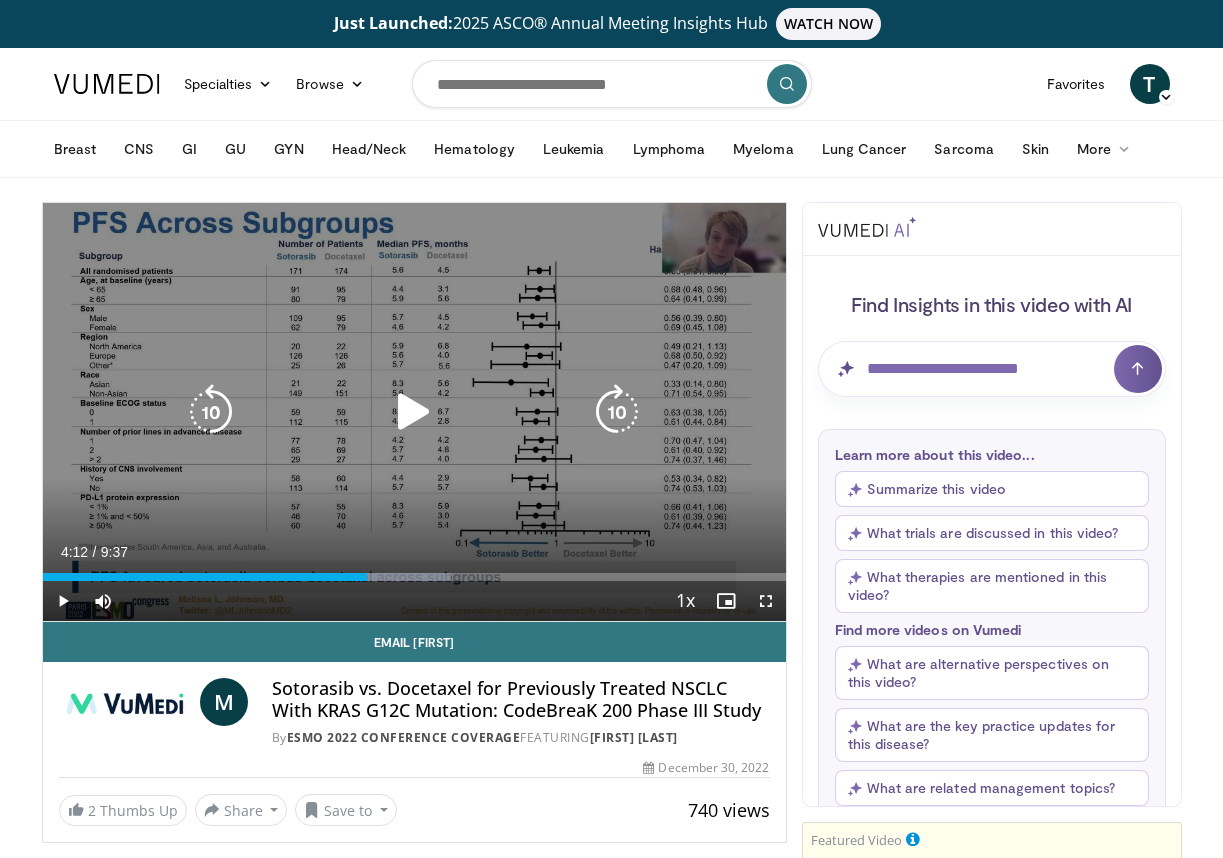click at bounding box center [414, 412] 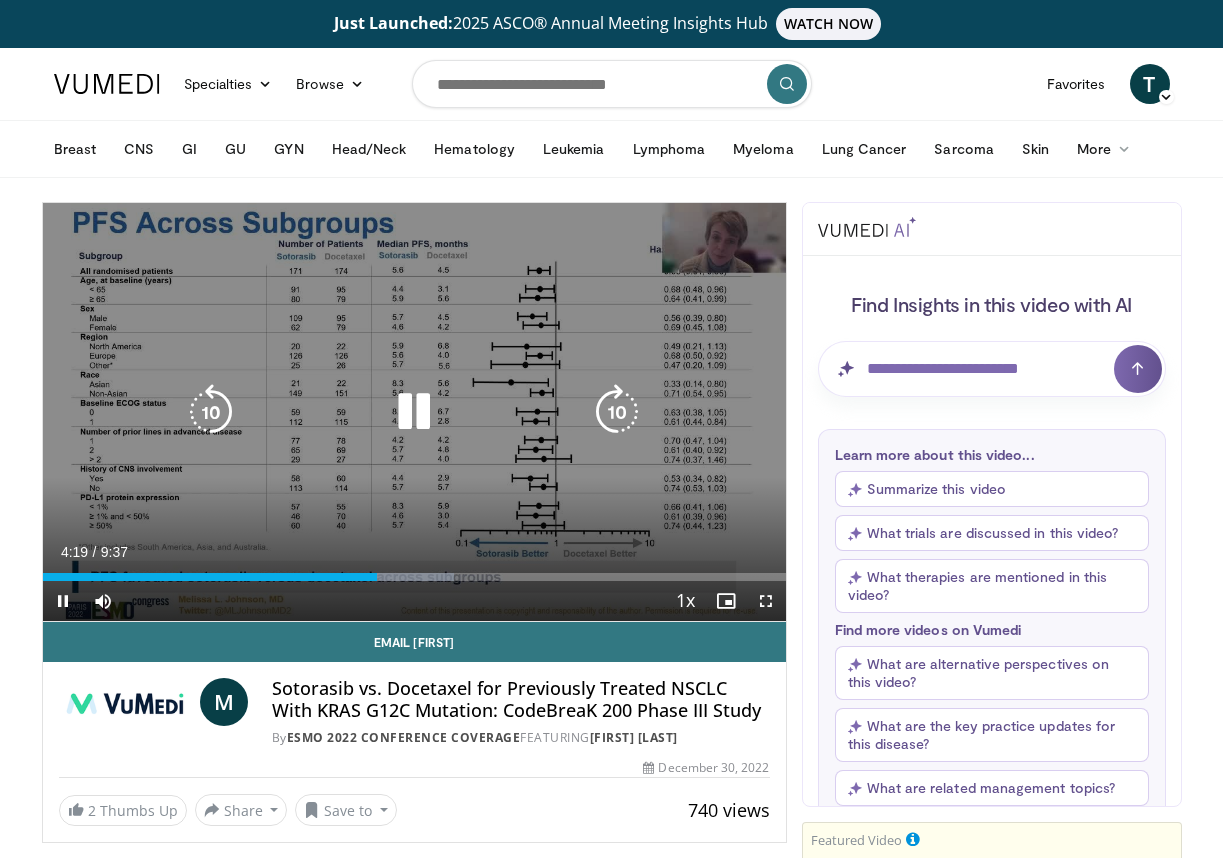 click at bounding box center [211, 412] 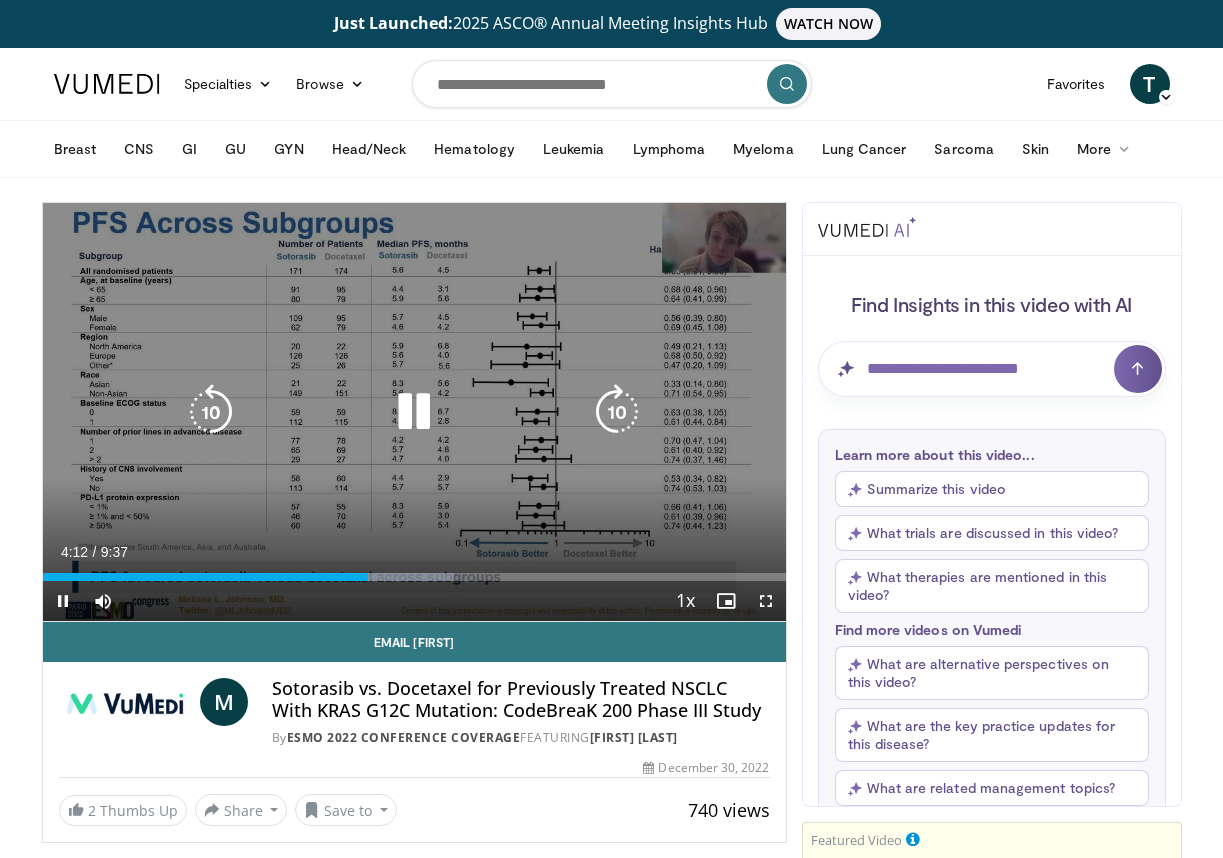 click on "10 seconds
Tap to unmute" at bounding box center [414, 412] 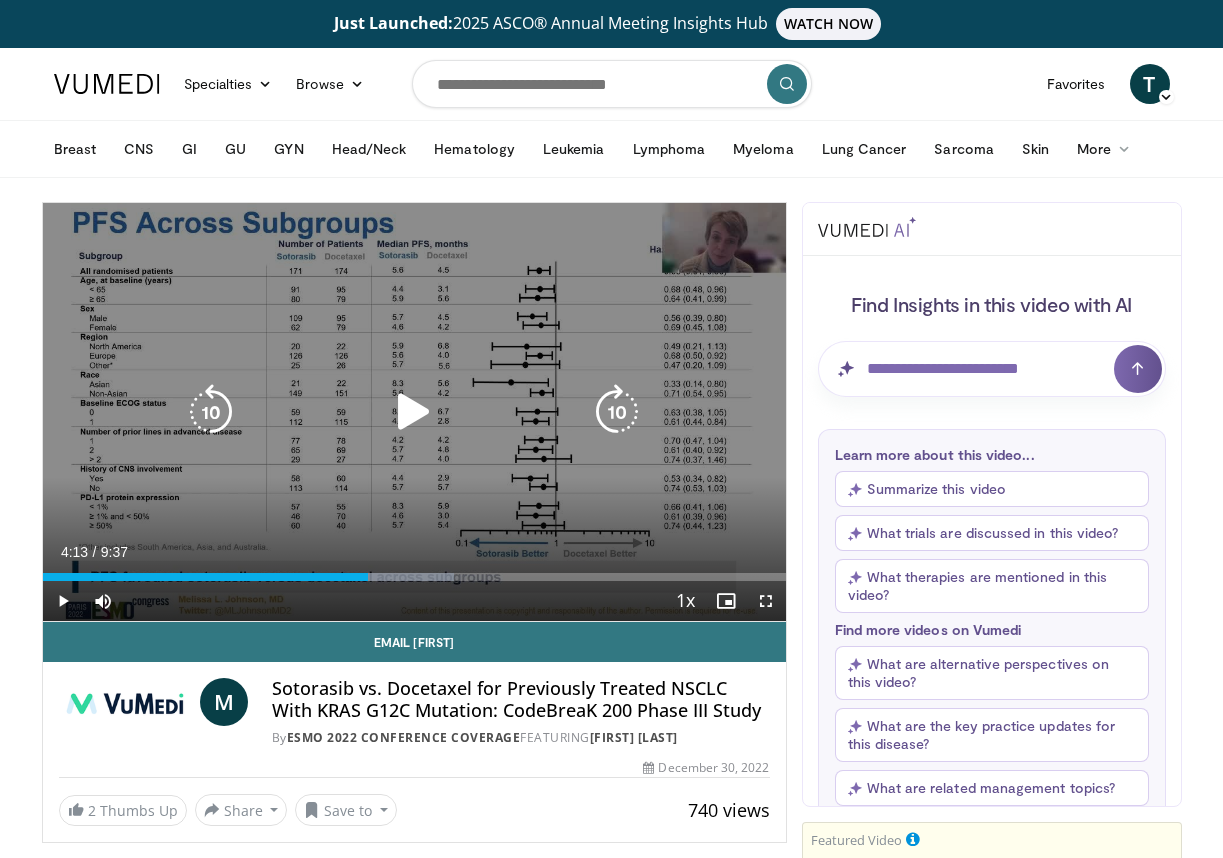click at bounding box center [414, 412] 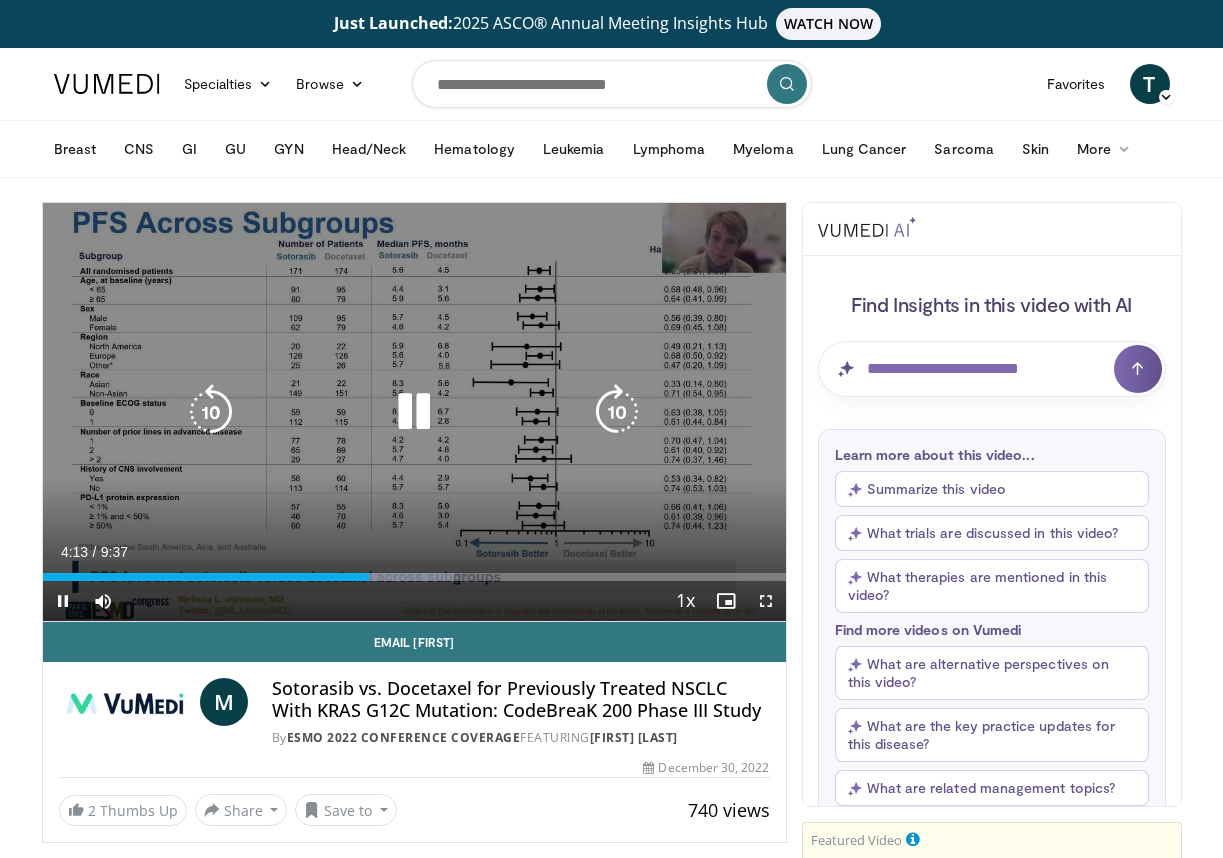 click at bounding box center (211, 412) 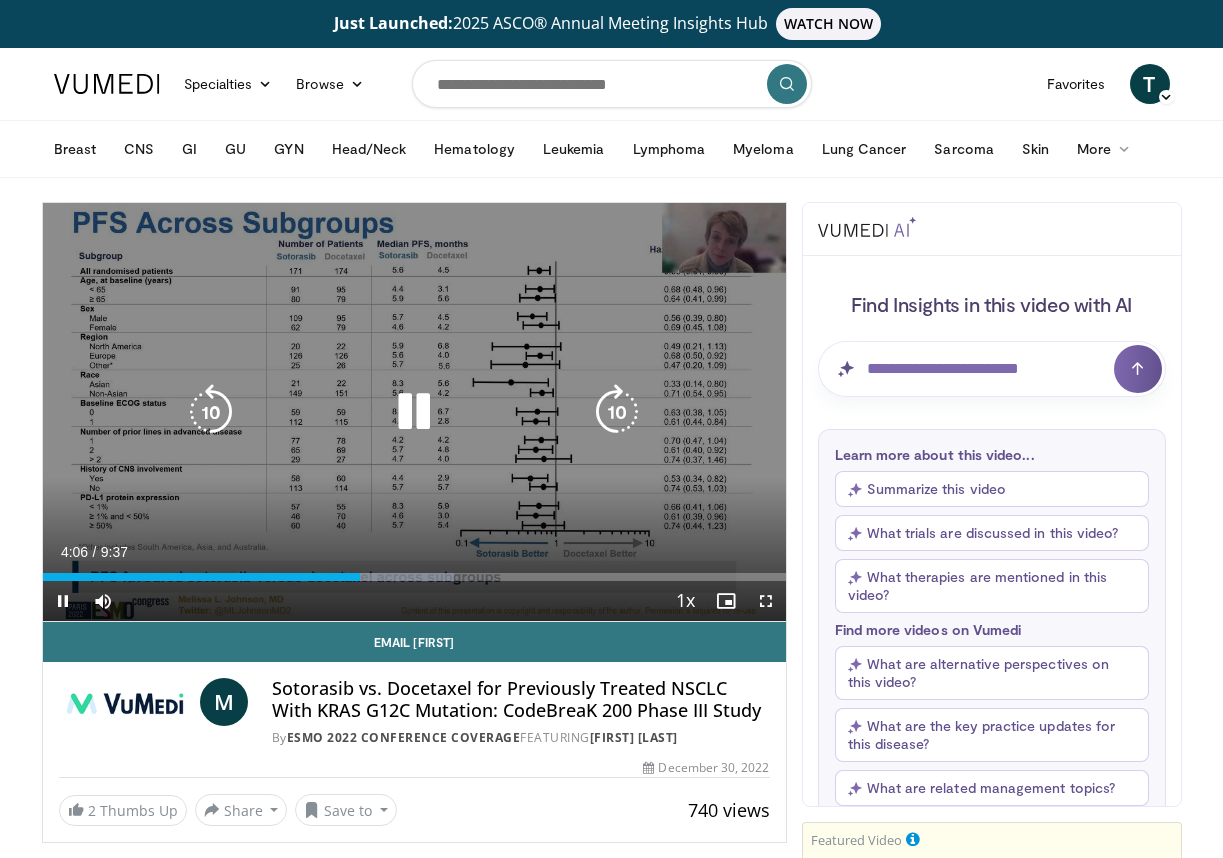 type 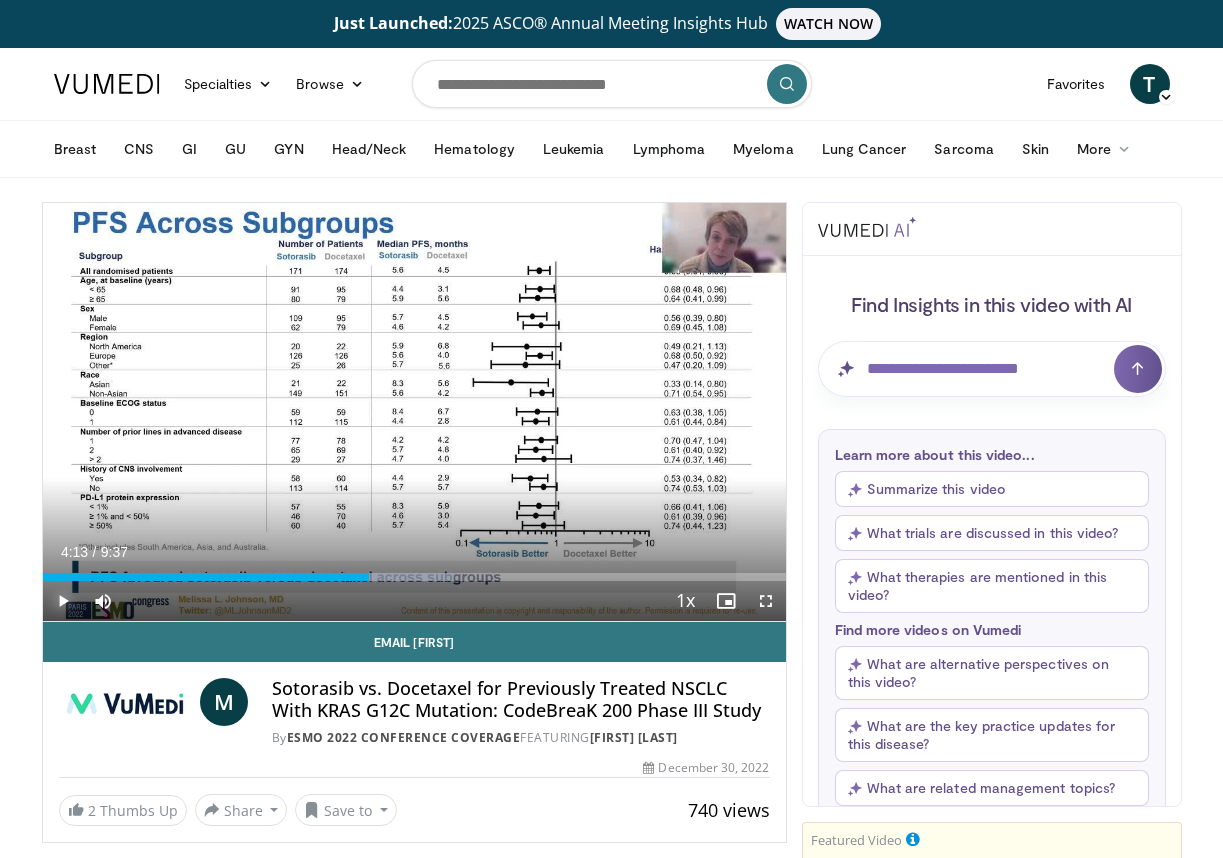 click at bounding box center (63, 601) 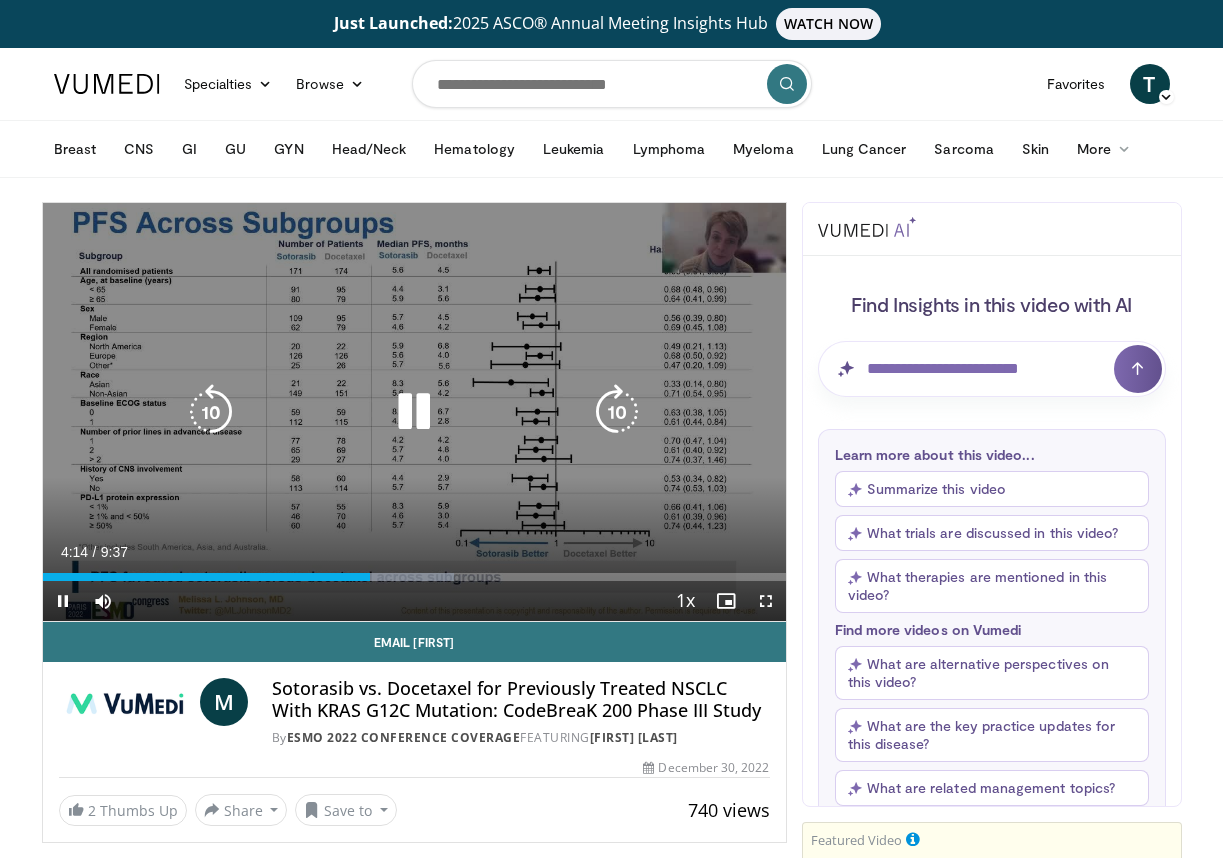 click at bounding box center [211, 412] 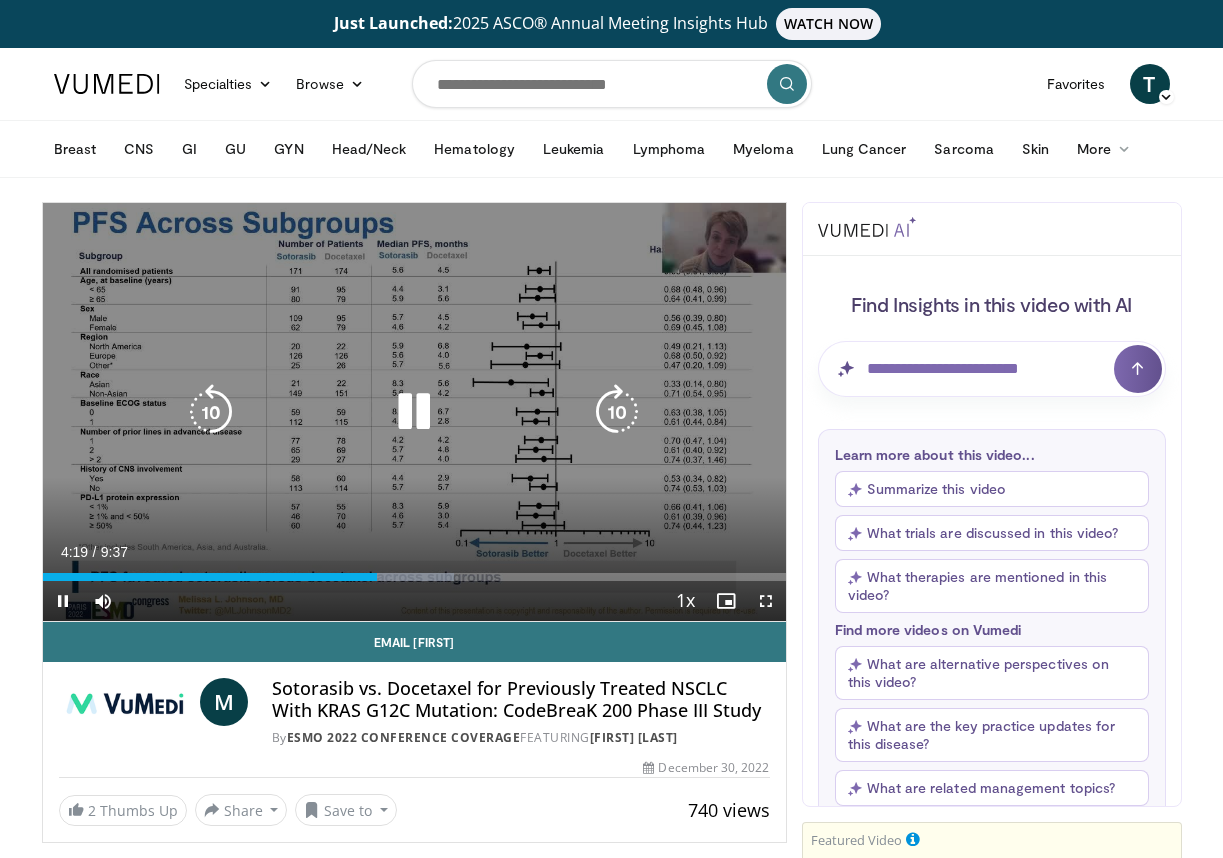 click on "10 seconds
Tap to unmute" at bounding box center [414, 412] 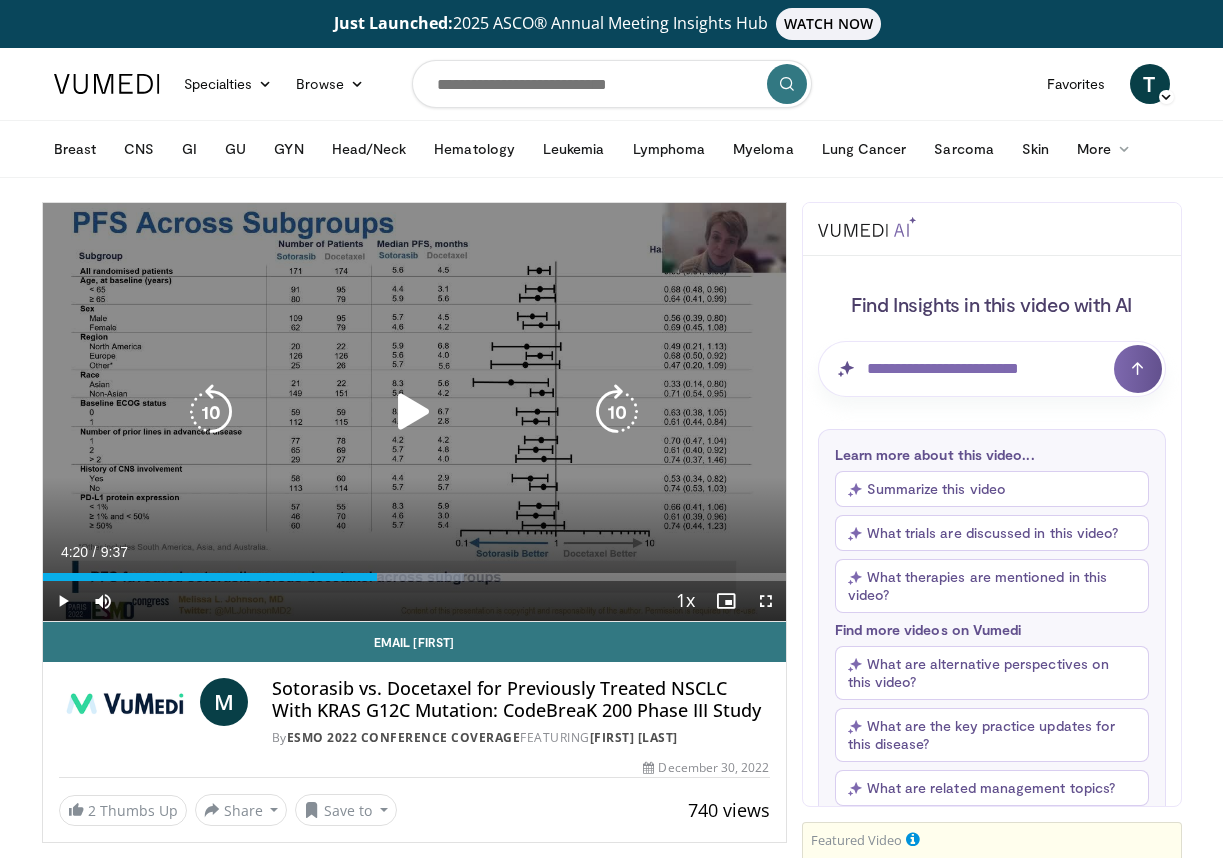 click on "10 seconds
Tap to unmute" at bounding box center (414, 412) 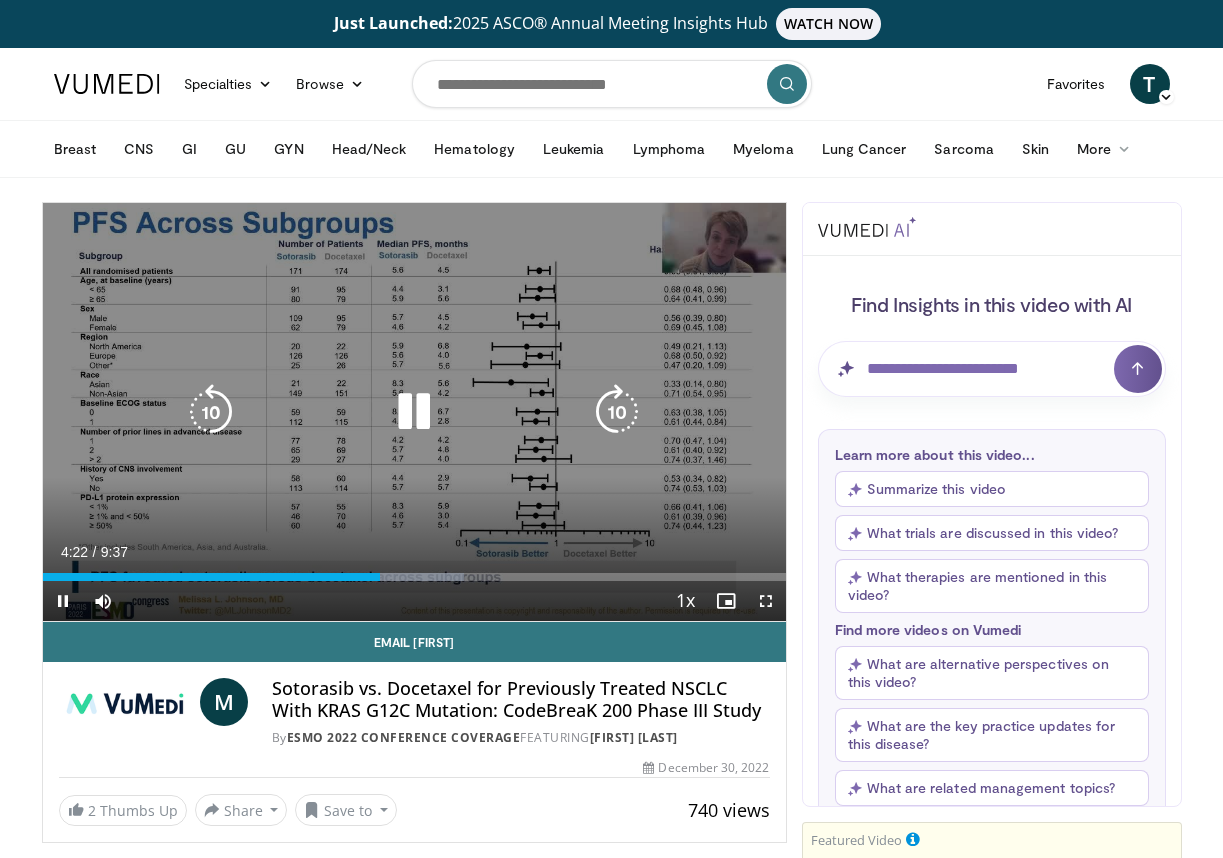 click at bounding box center [414, 412] 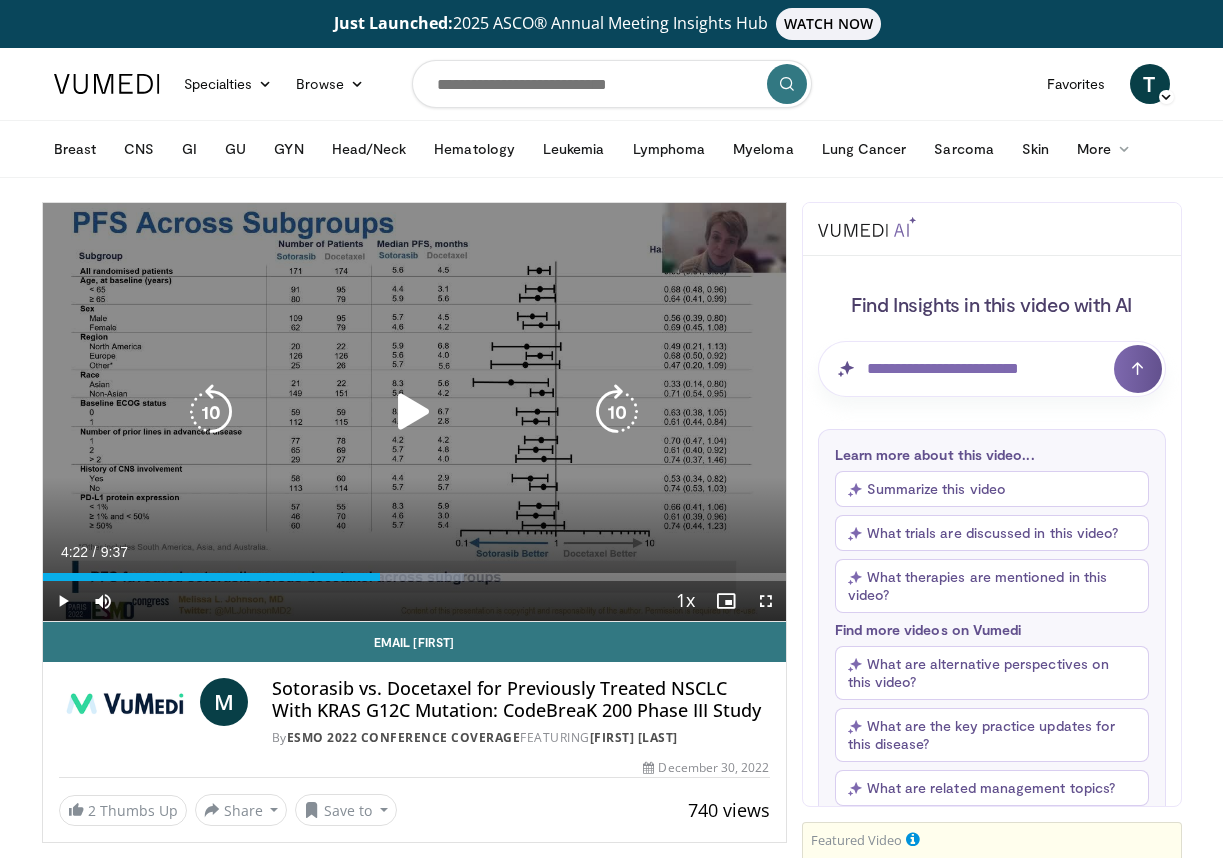 click at bounding box center [414, 412] 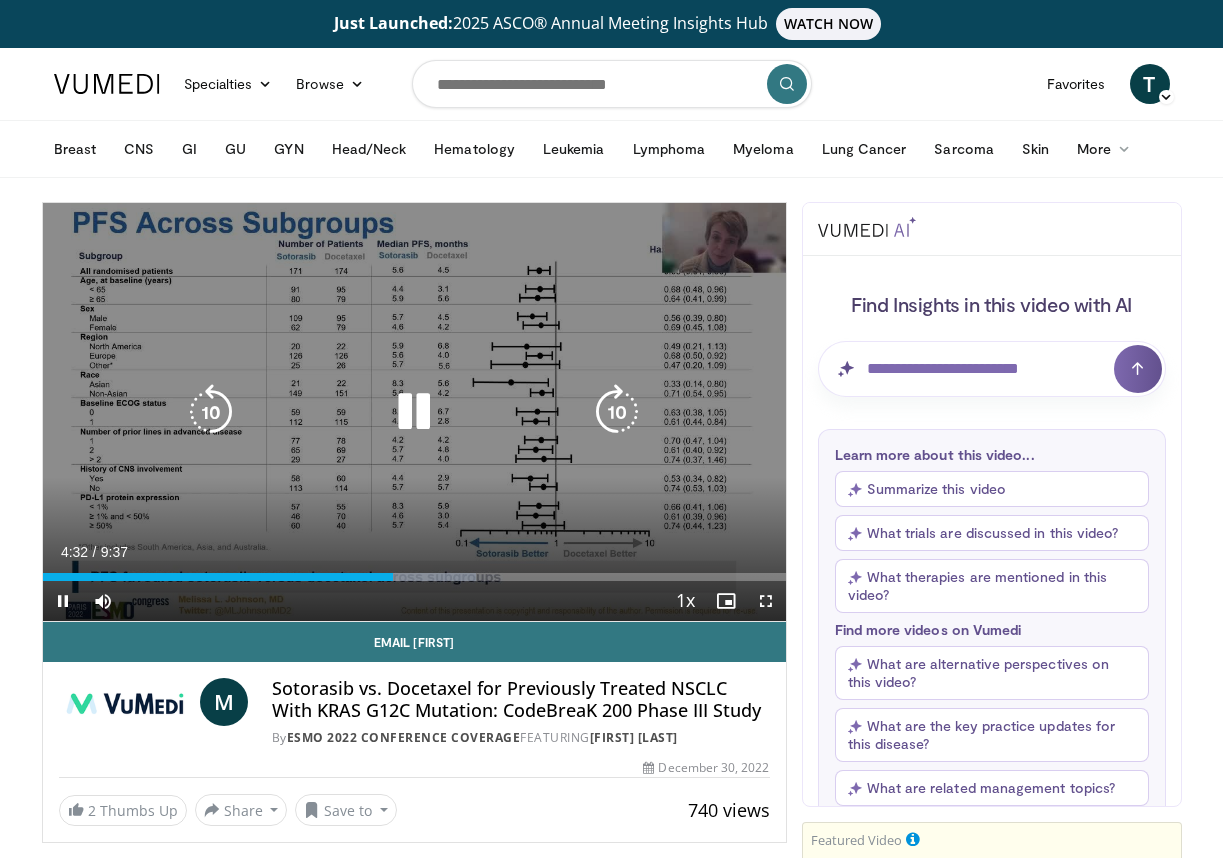 click at bounding box center [414, 412] 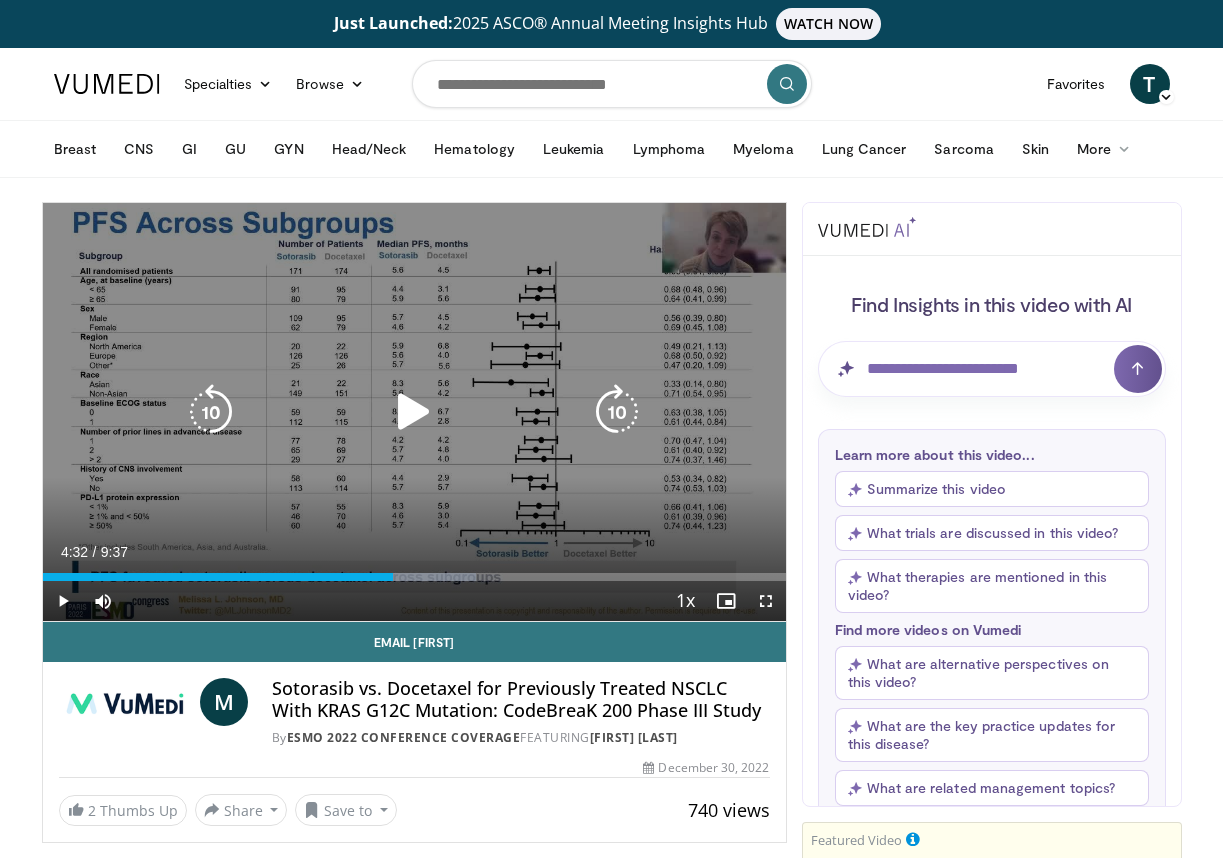 click at bounding box center [414, 412] 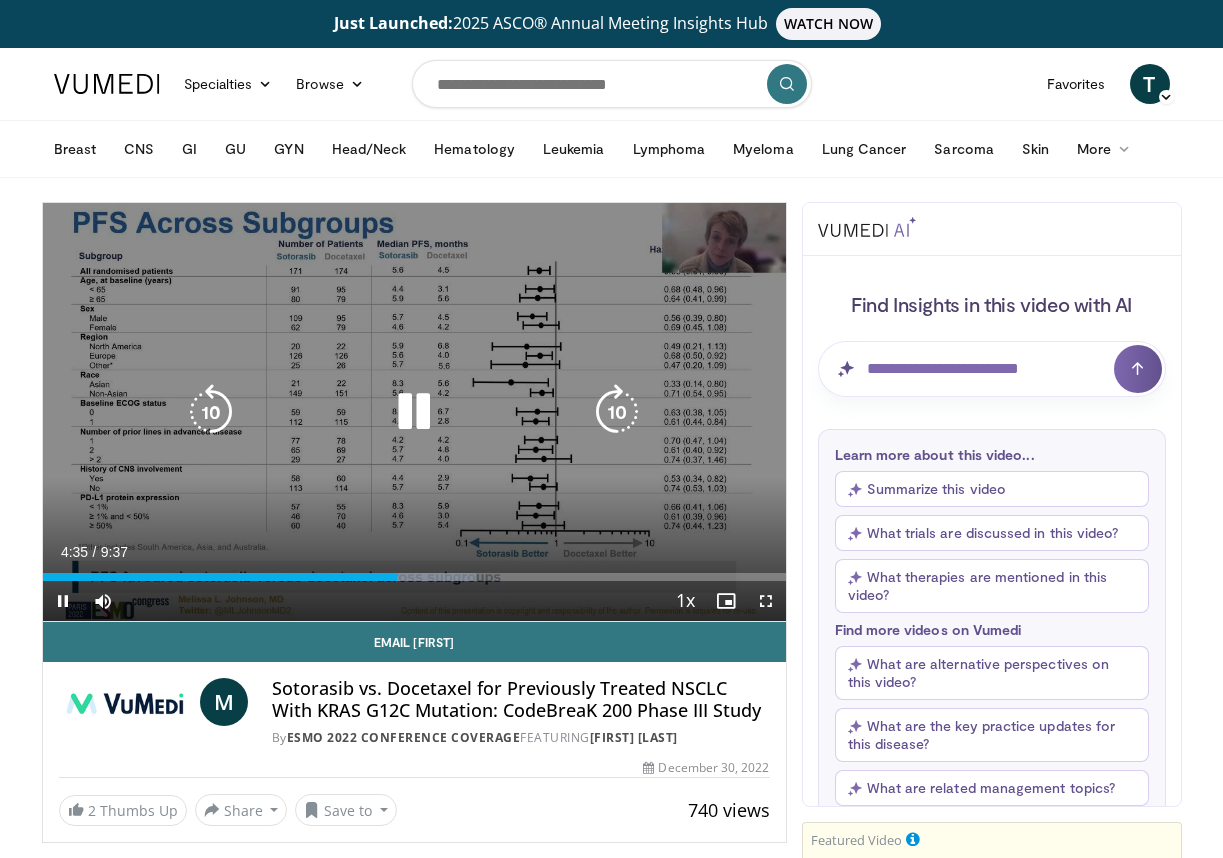 type 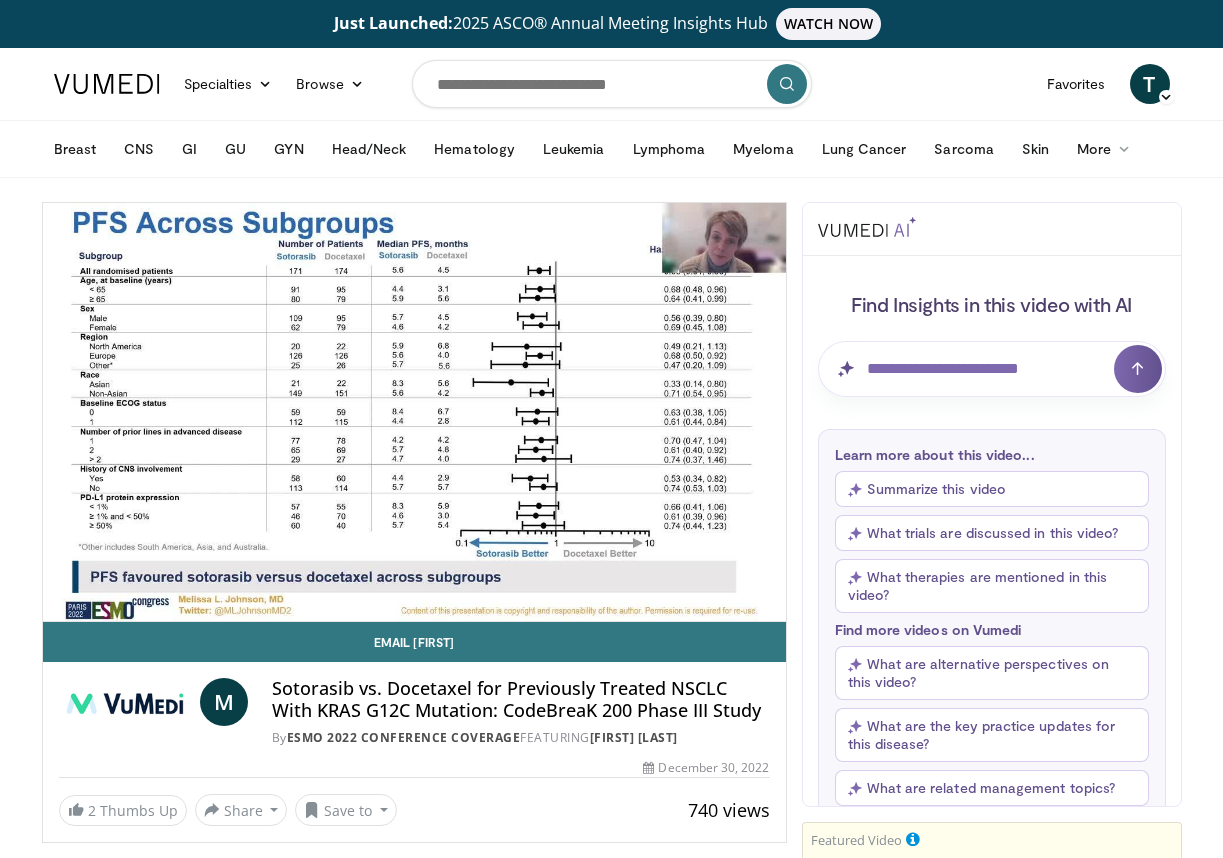 click on "Learn more about this video...
Summarize this video
What trials are discussed in this video?
What therapies are mentioned in this video?
Find more videos on Vumedi
What are alternative perspectives on this video?
What are the key practice updates for this disease?
What are related management topics?" at bounding box center [992, 626] 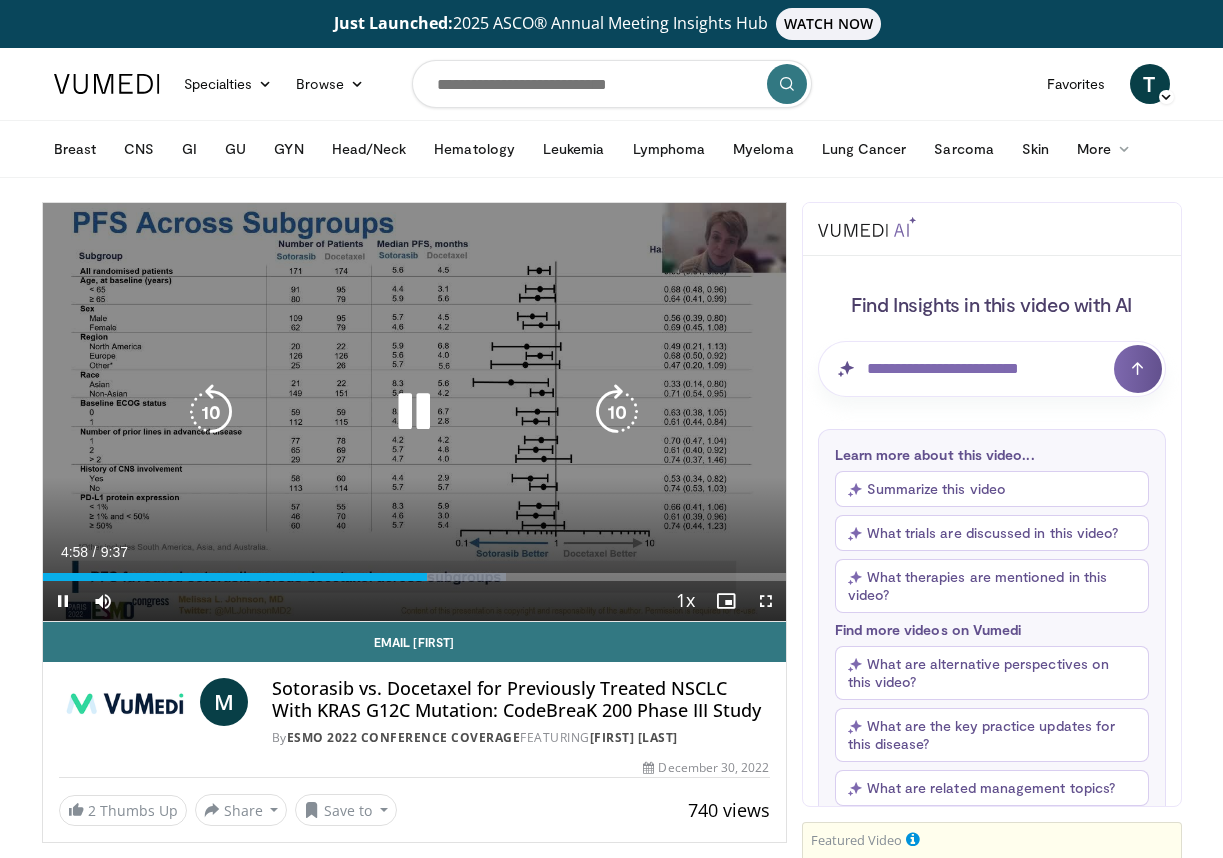 click at bounding box center (211, 412) 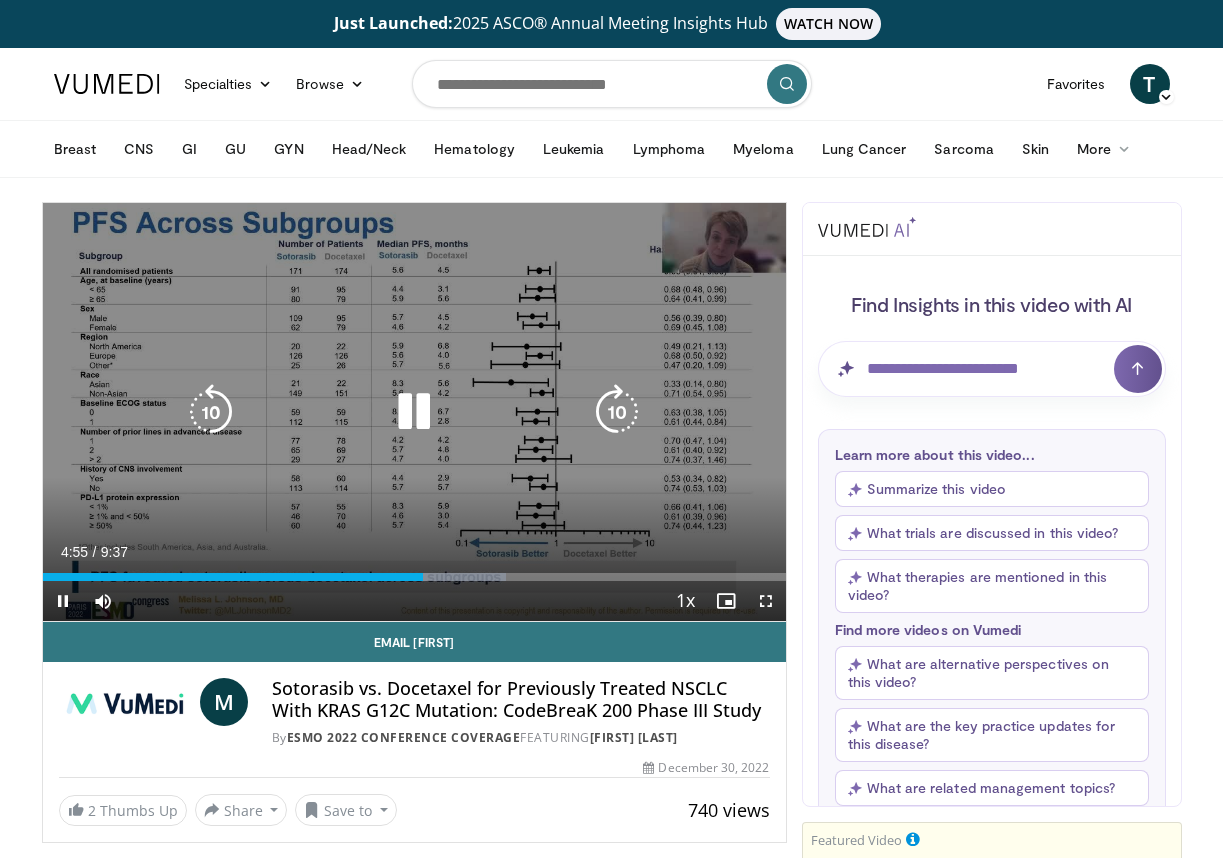 click at bounding box center (414, 412) 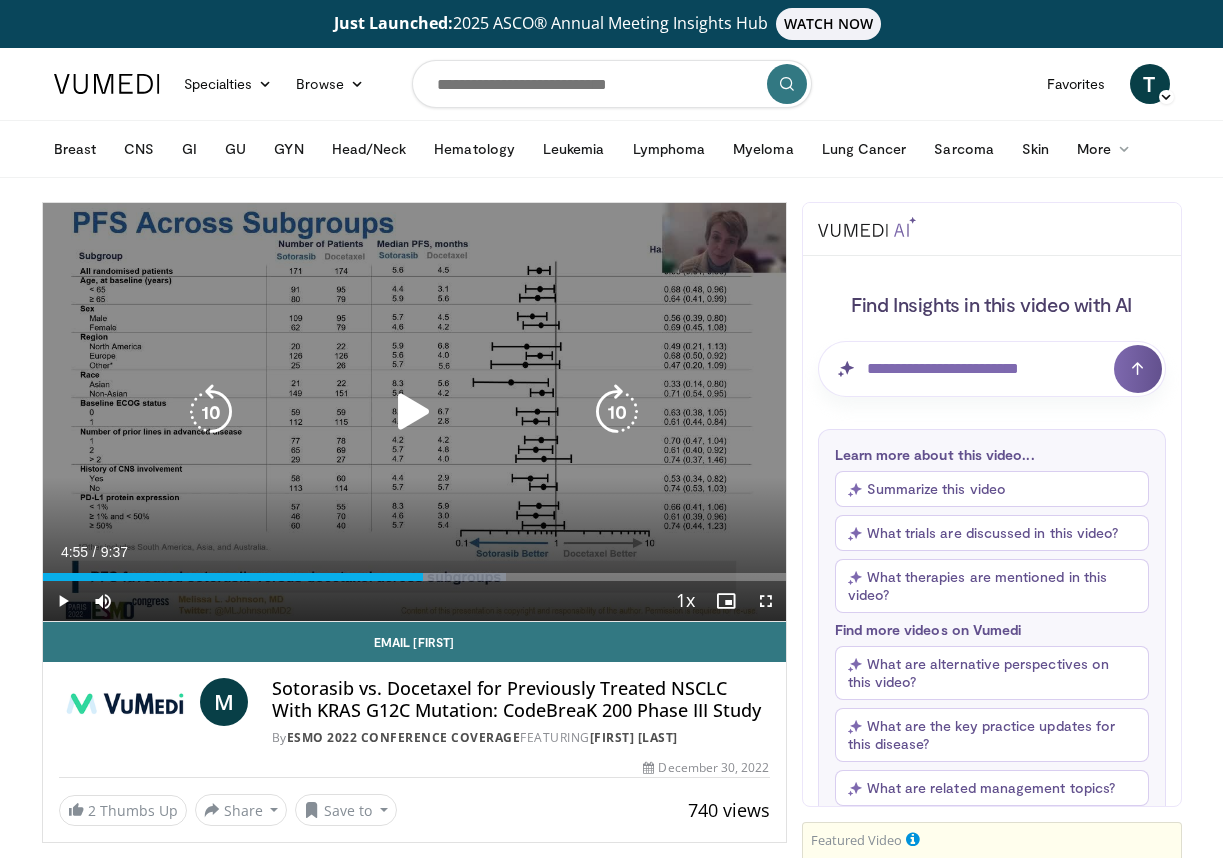 click at bounding box center (414, 412) 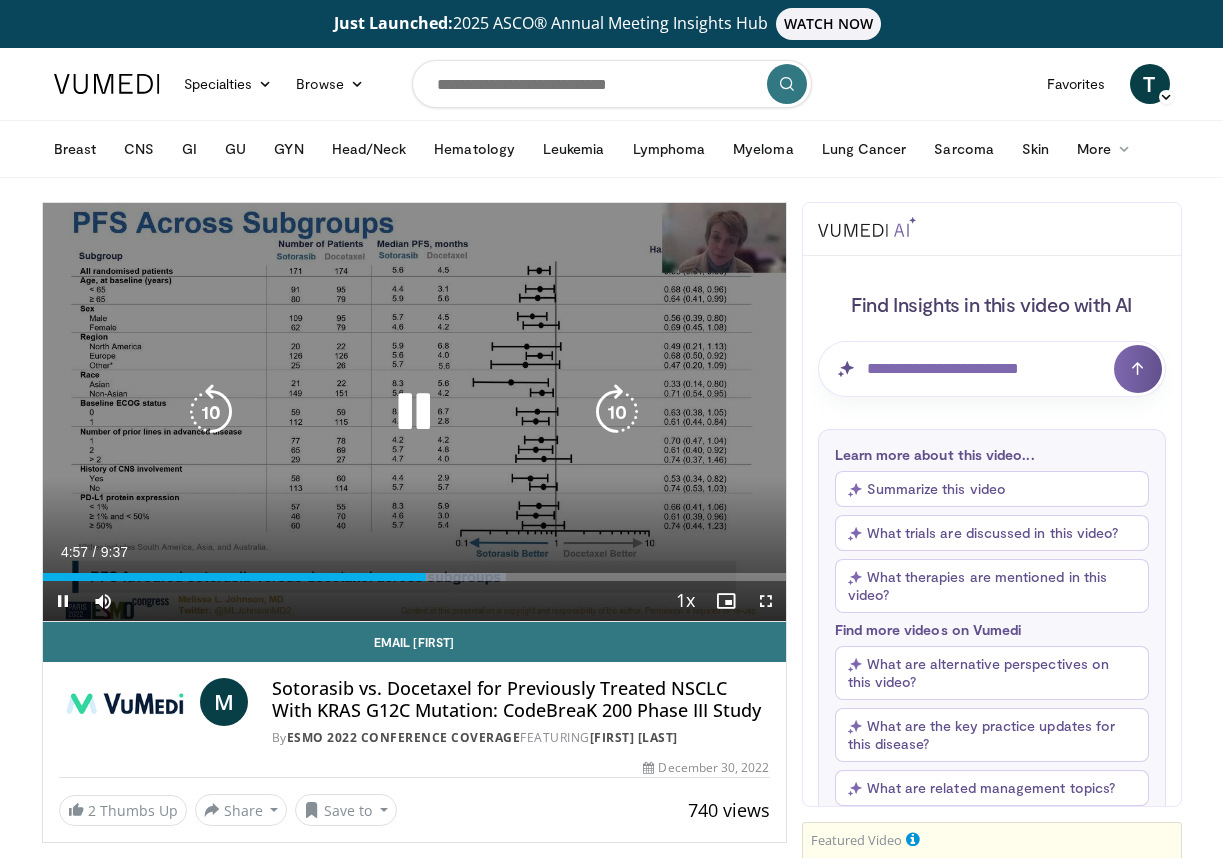 click at bounding box center (211, 412) 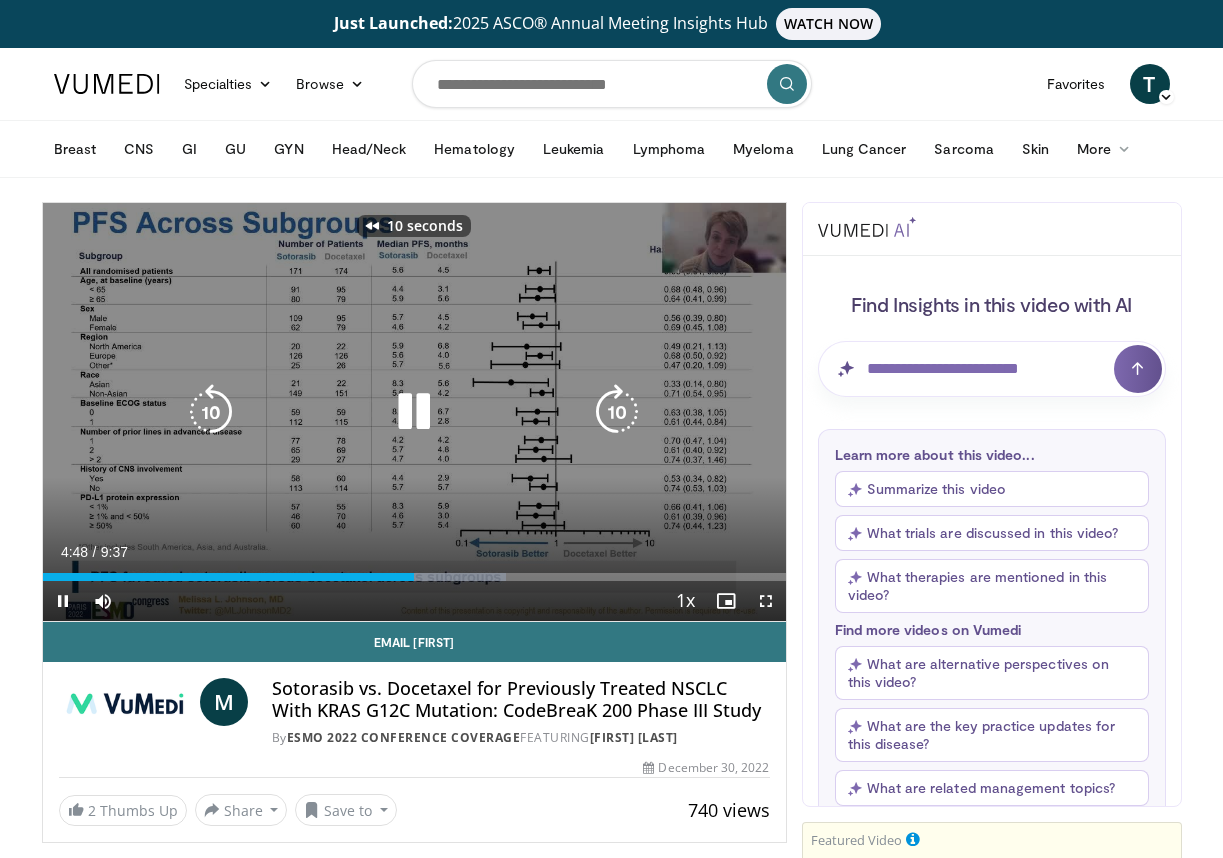 click at bounding box center (211, 412) 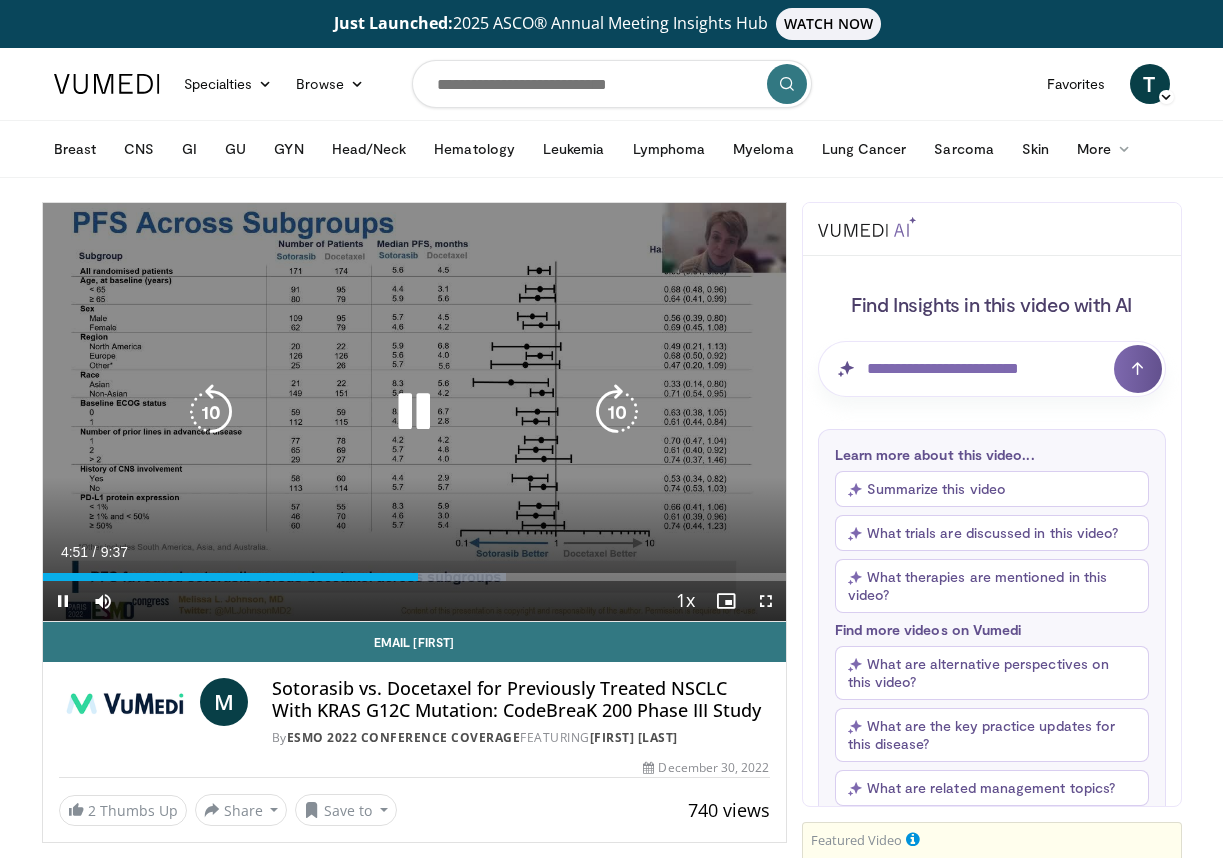 click at bounding box center [414, 412] 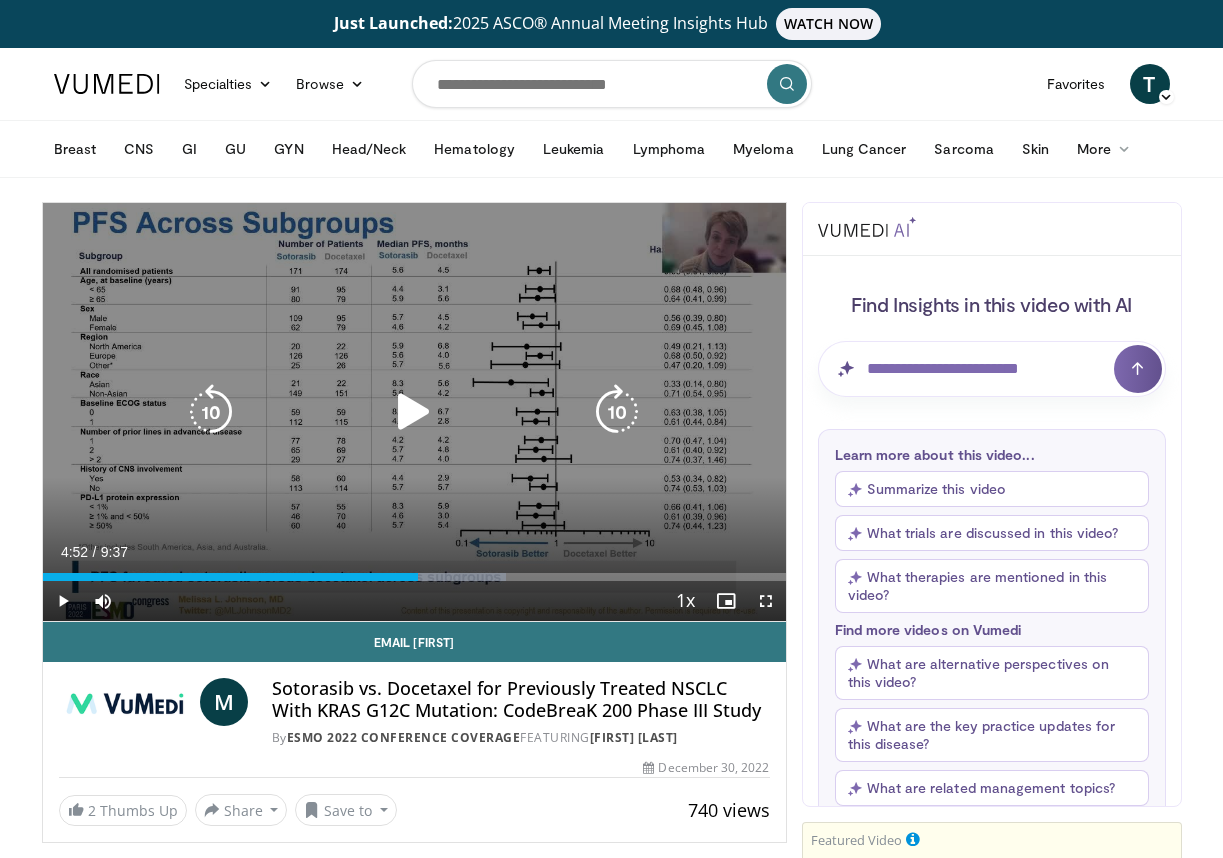 click at bounding box center (414, 412) 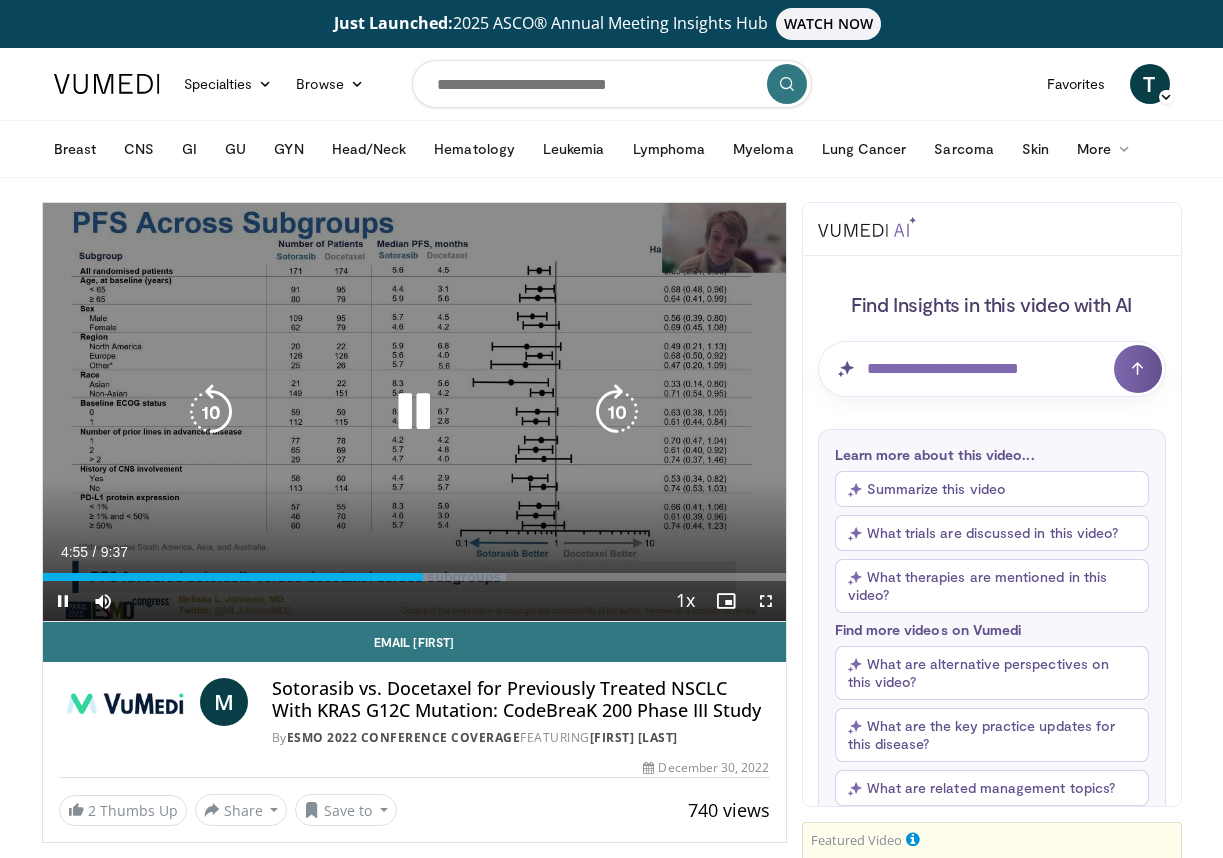 click at bounding box center (211, 412) 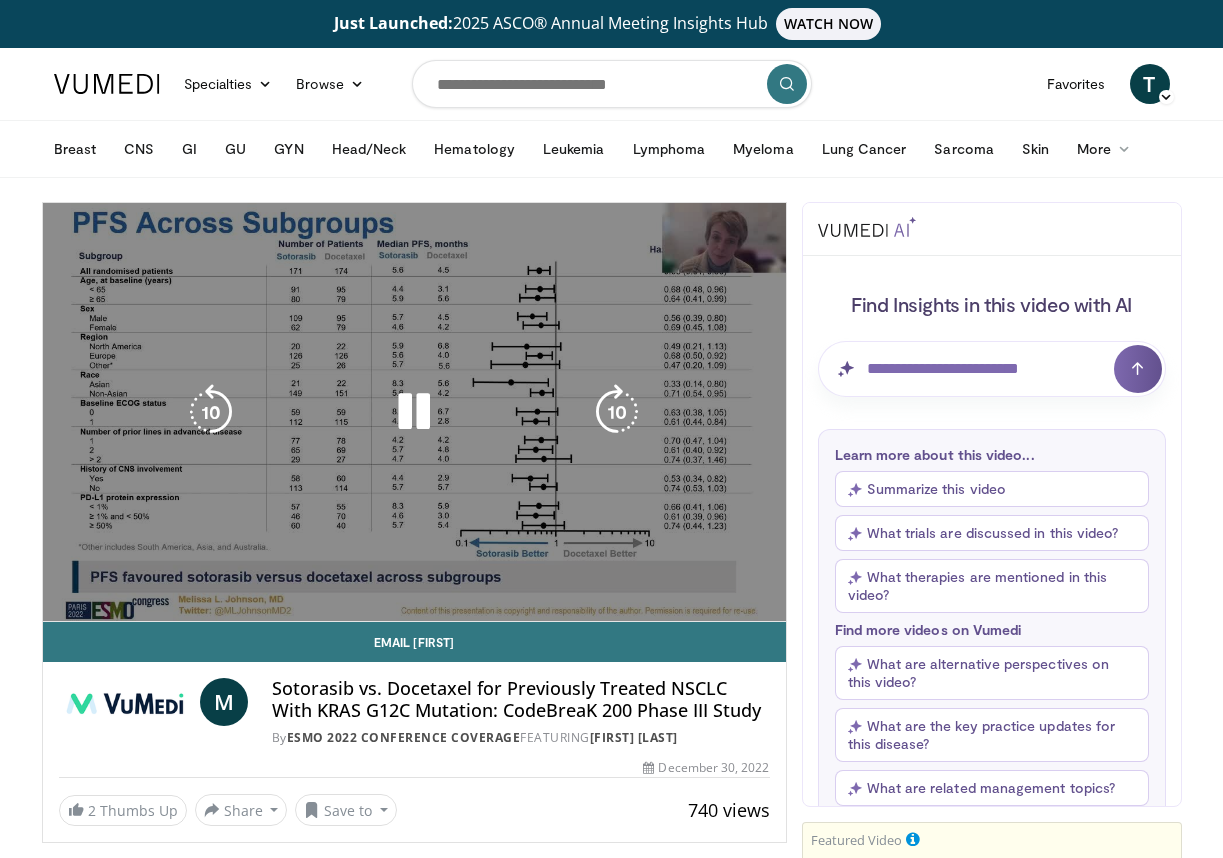click at bounding box center [414, 412] 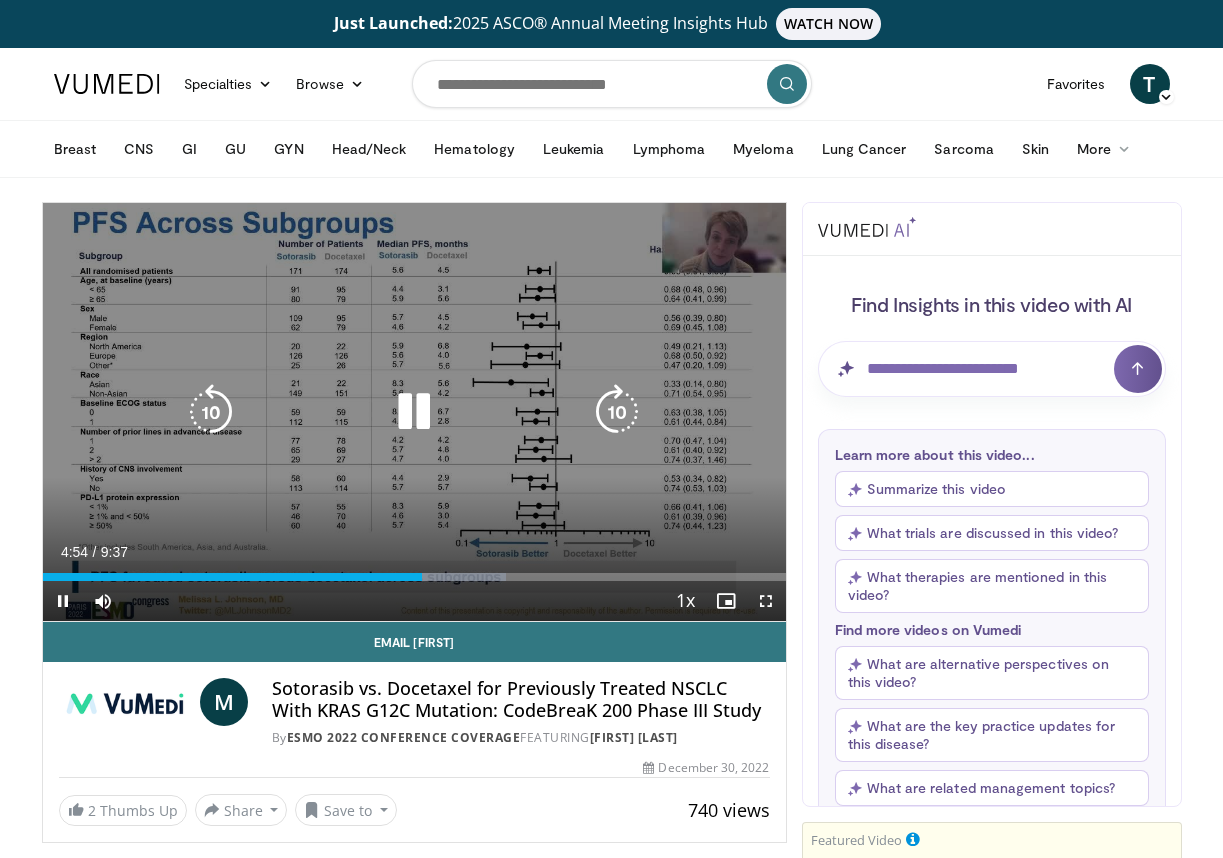 click at bounding box center [414, 412] 